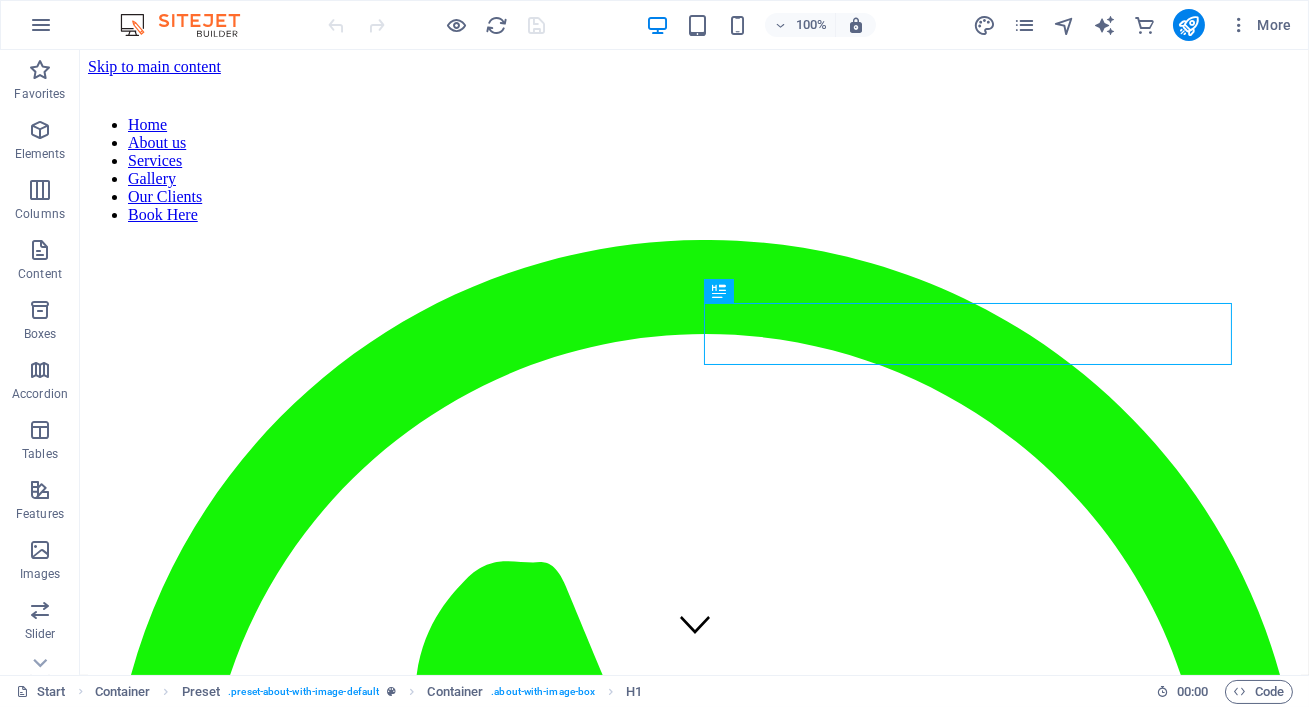 scroll, scrollTop: 593, scrollLeft: 0, axis: vertical 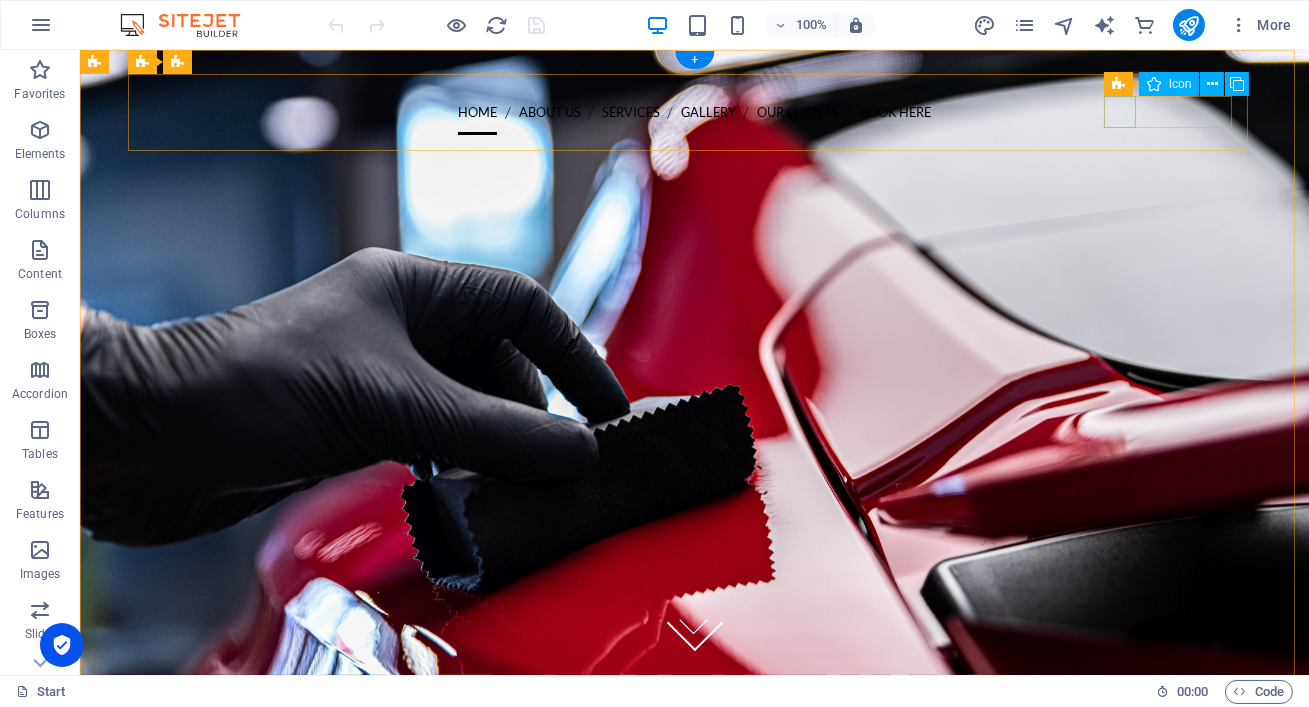 click at bounding box center [695, 151] 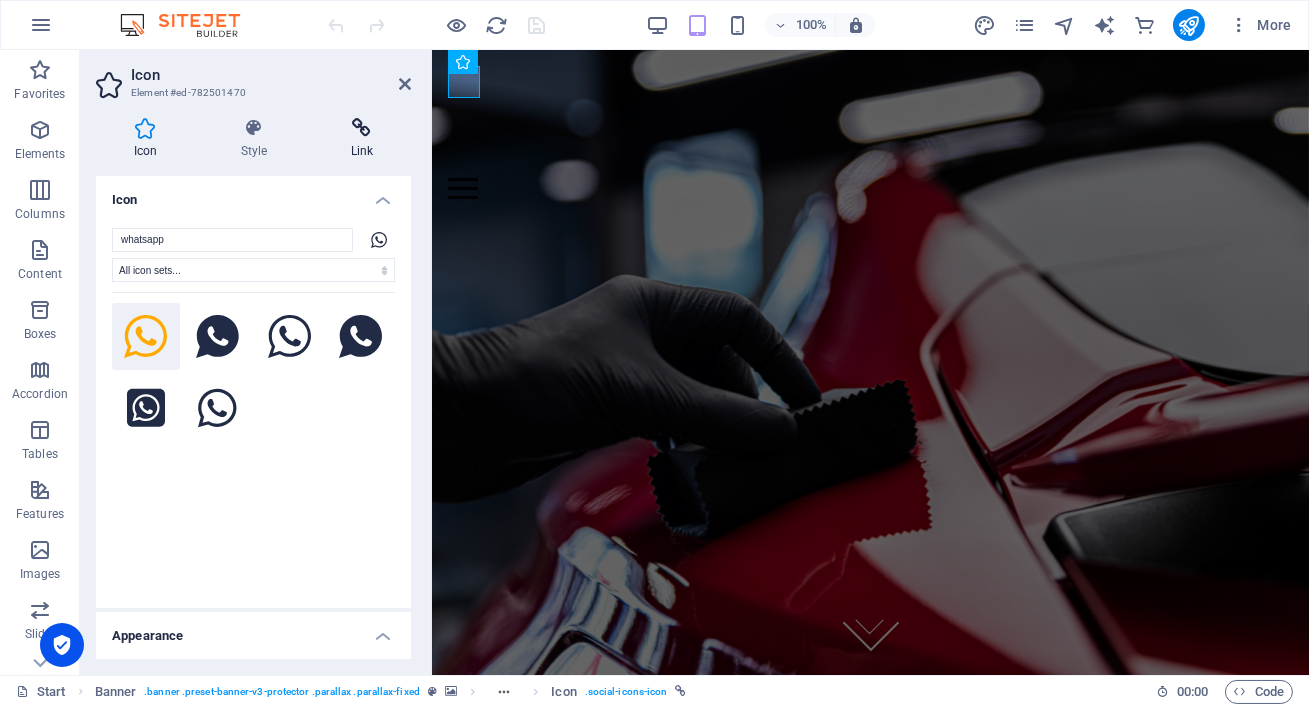 click at bounding box center [362, 128] 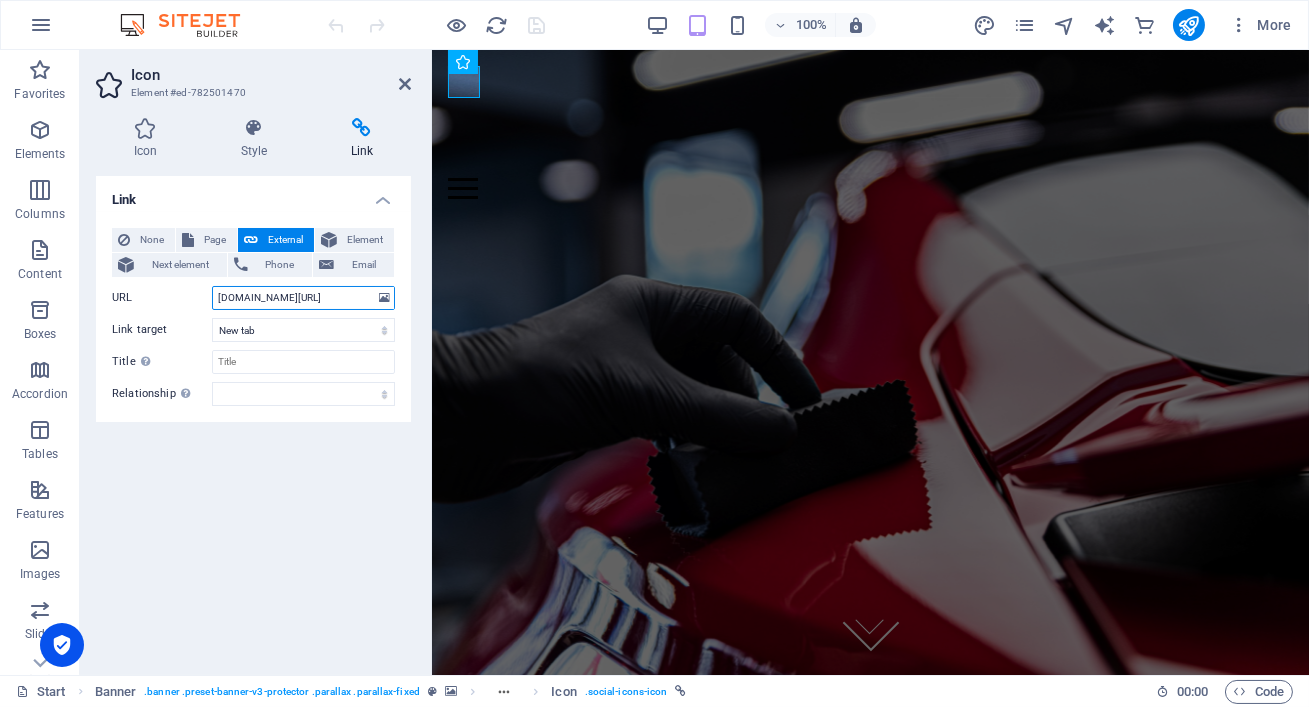 click on "[DOMAIN_NAME][URL]" at bounding box center (303, 298) 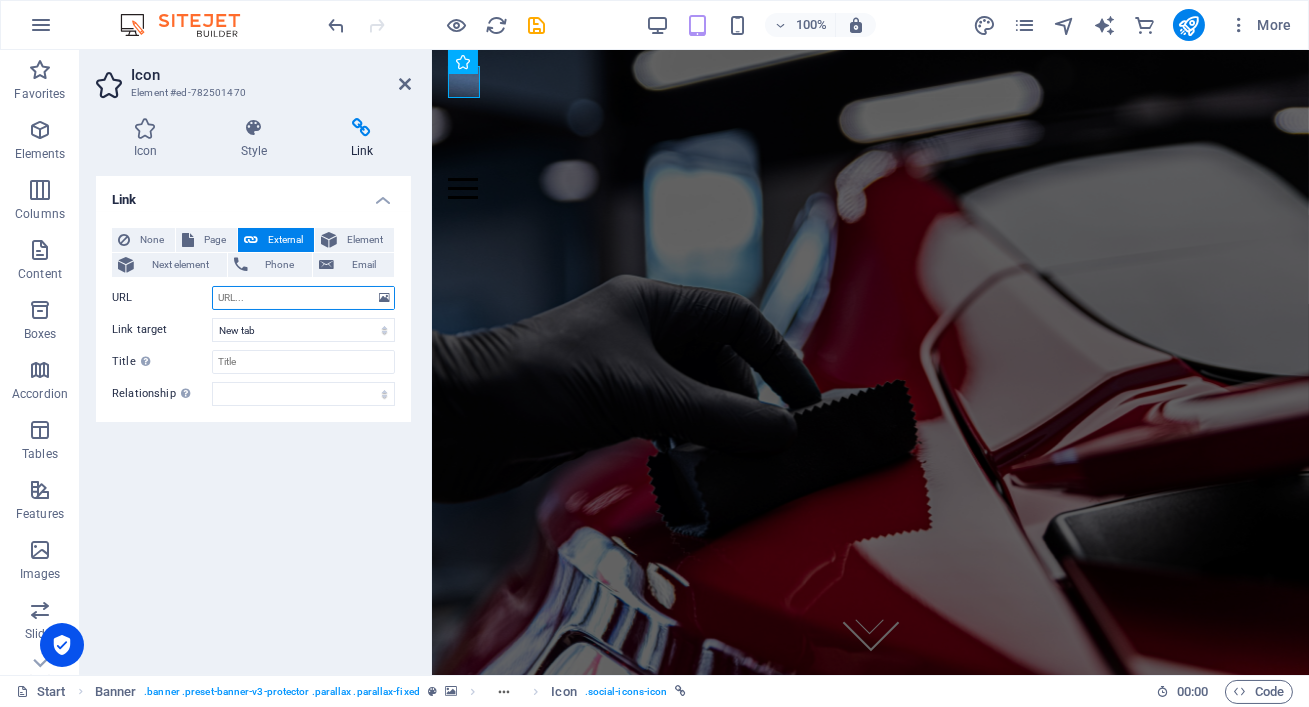 paste on "[URL][DOMAIN_NAME]" 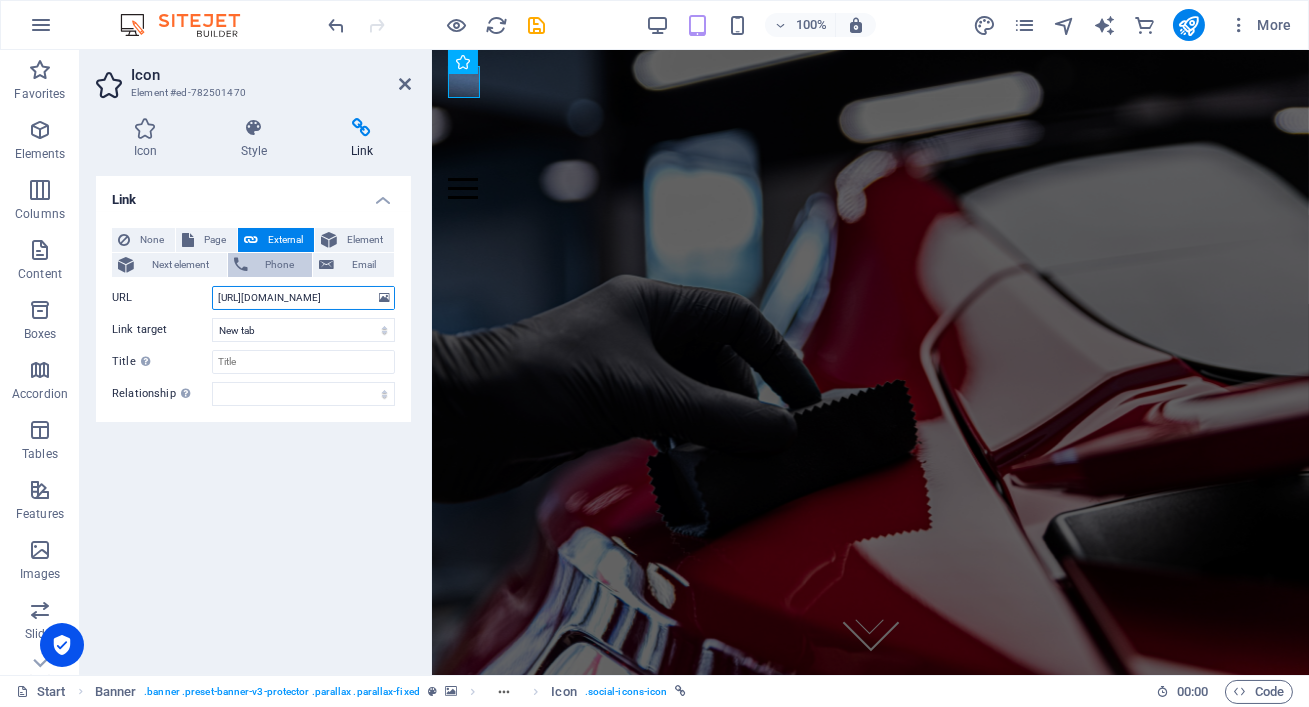 type on "[URL][DOMAIN_NAME]" 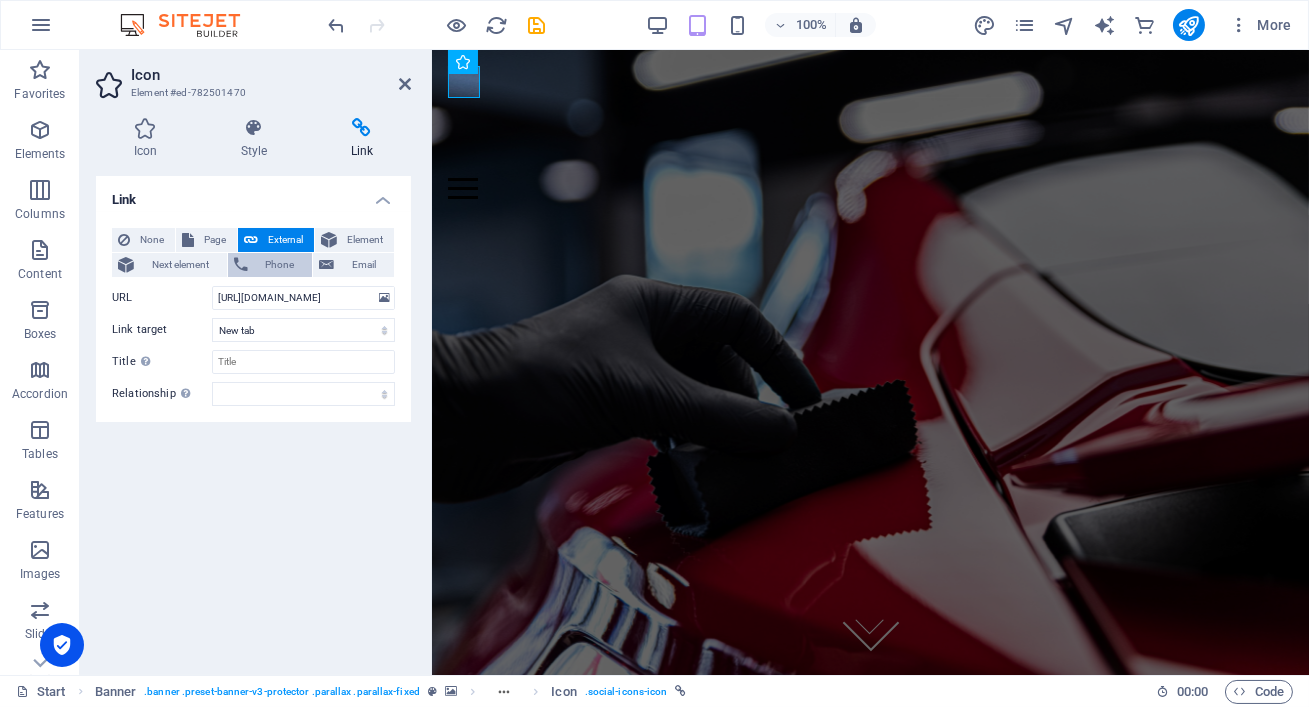 click on "Phone" at bounding box center [280, 265] 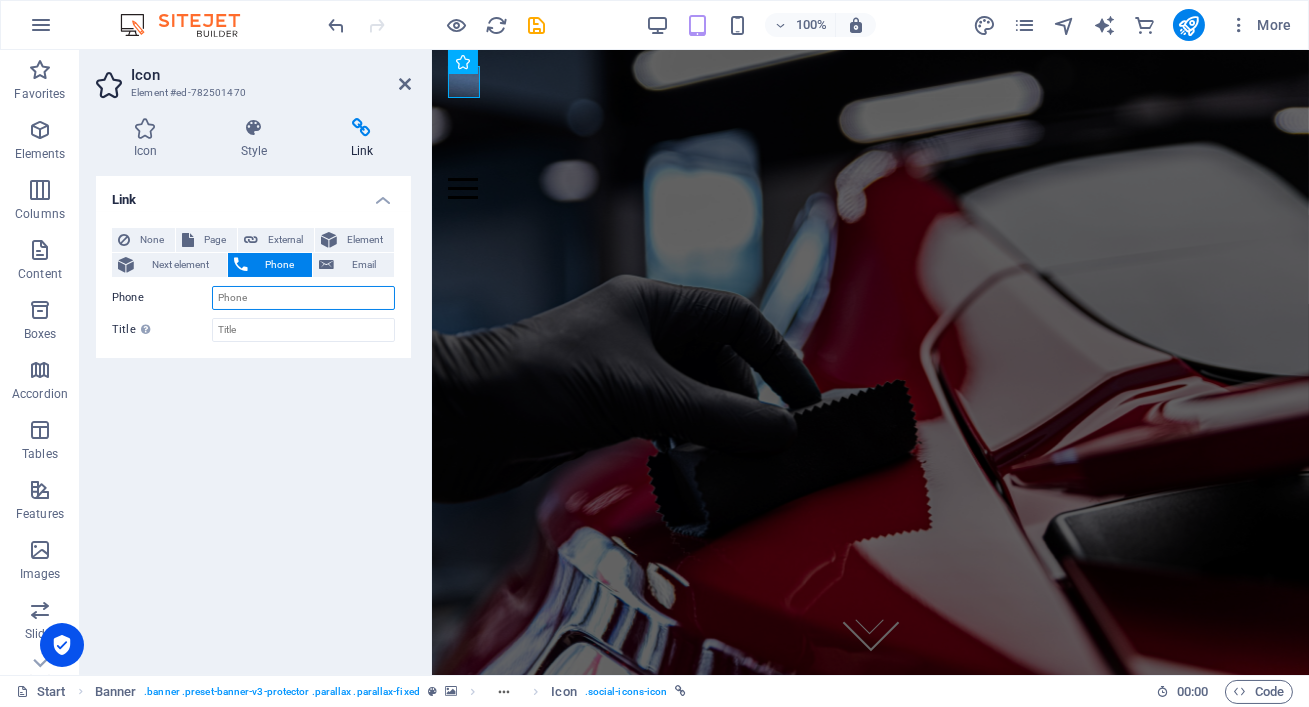 click on "Phone" at bounding box center (303, 298) 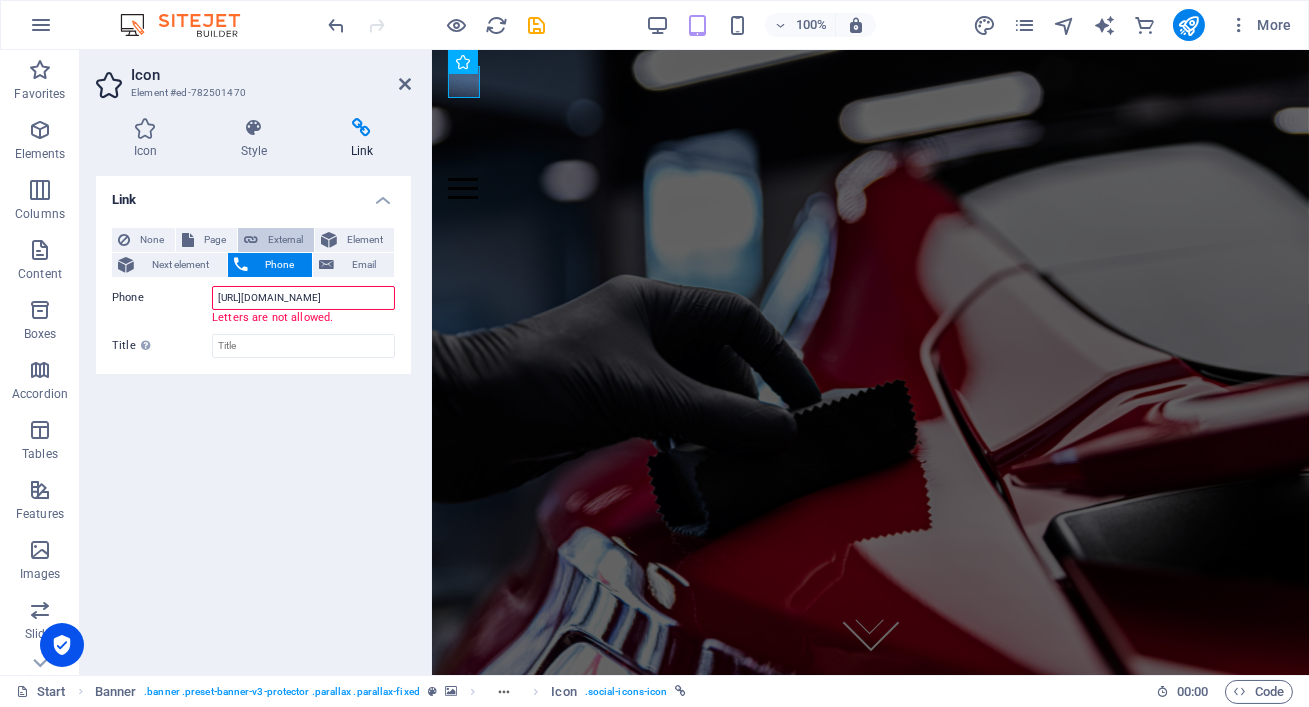 type on "[URL][DOMAIN_NAME]" 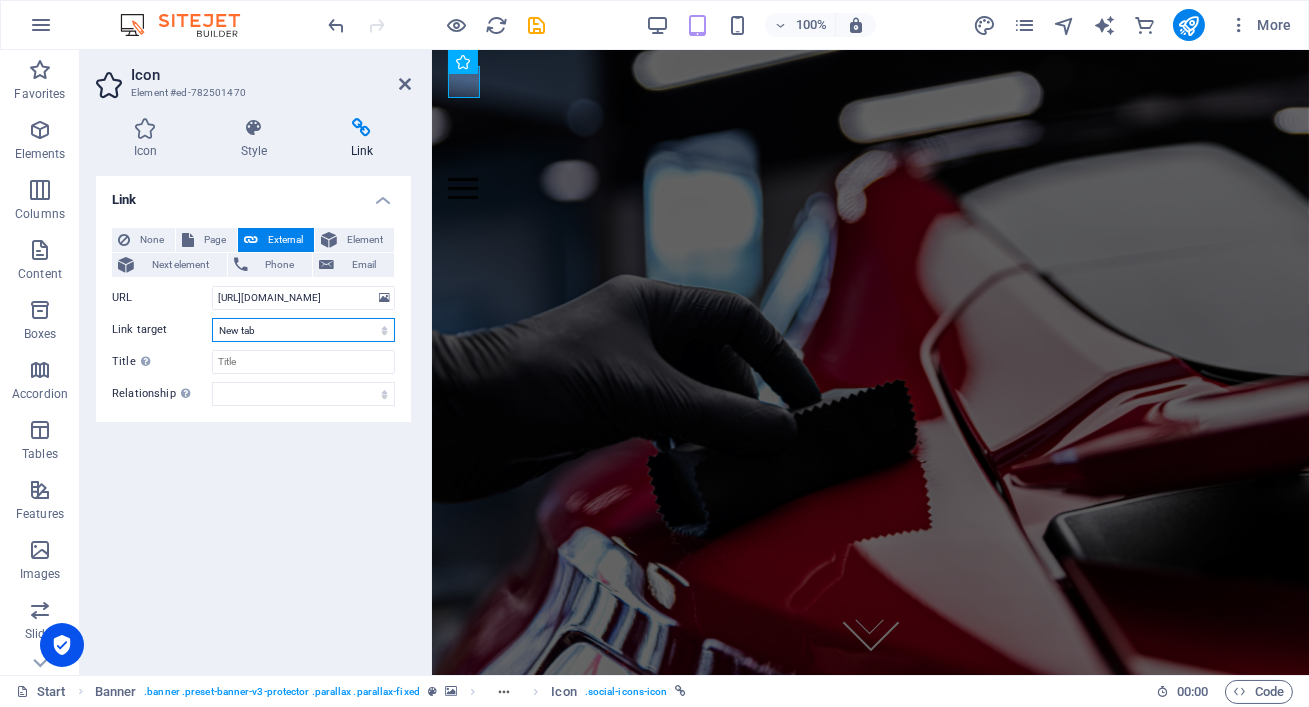 click on "New tab Same tab Overlay" at bounding box center (303, 330) 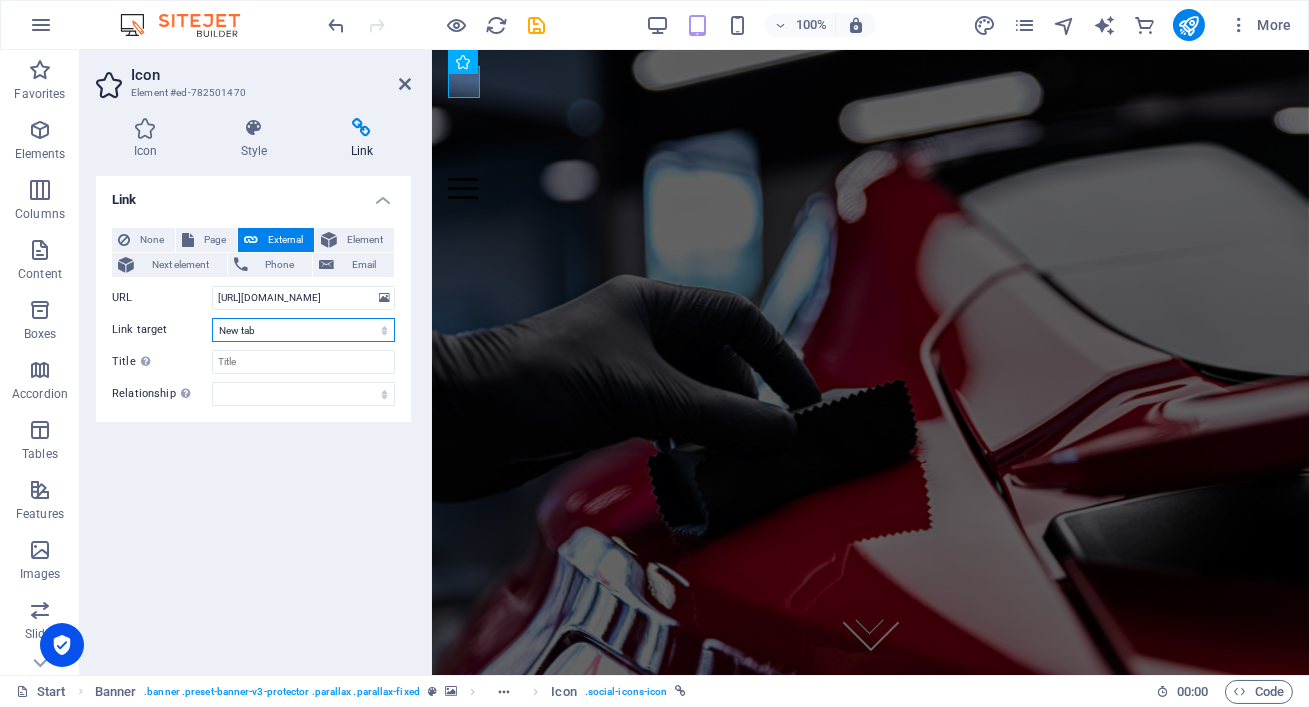 select 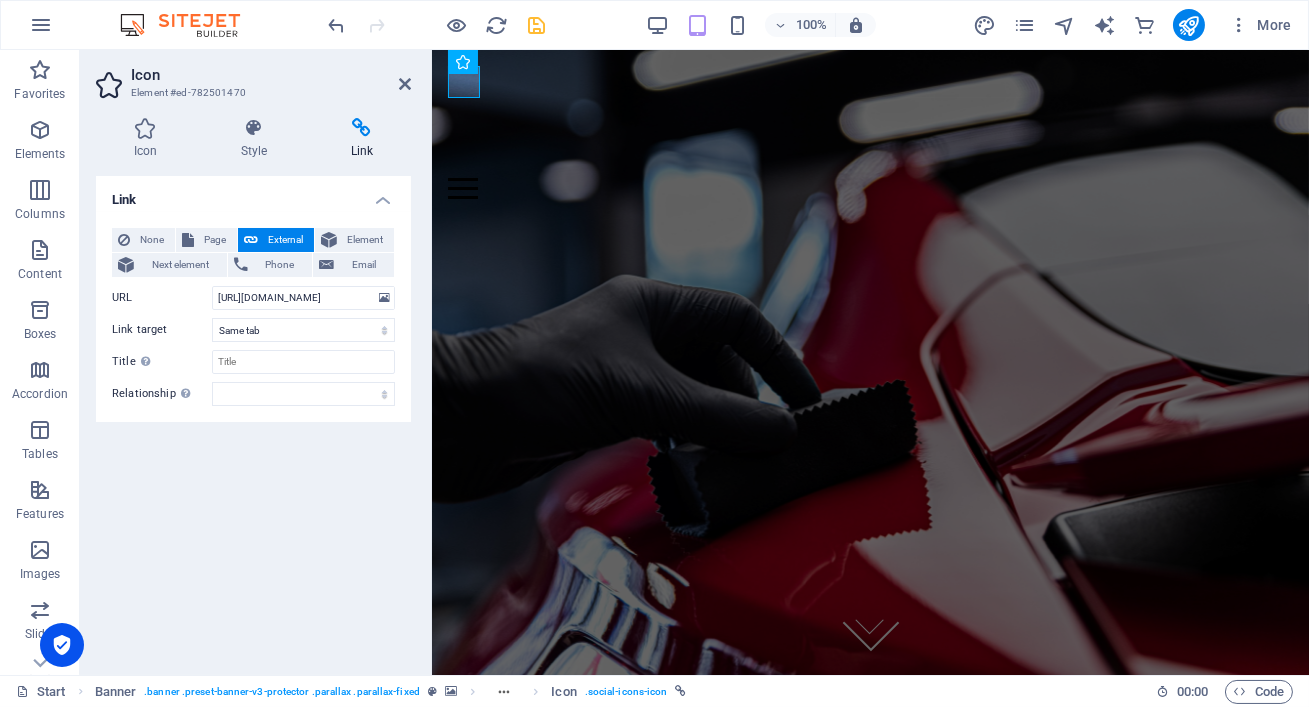 click at bounding box center [537, 25] 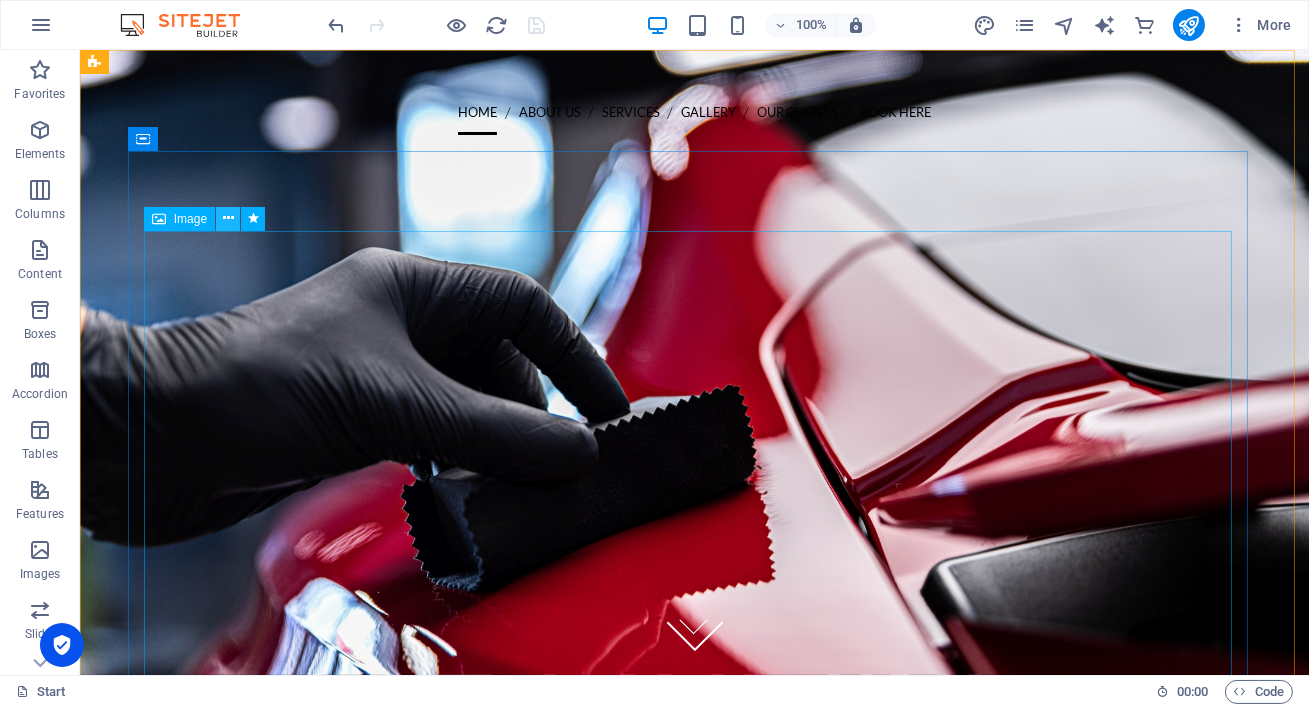 click at bounding box center (228, 218) 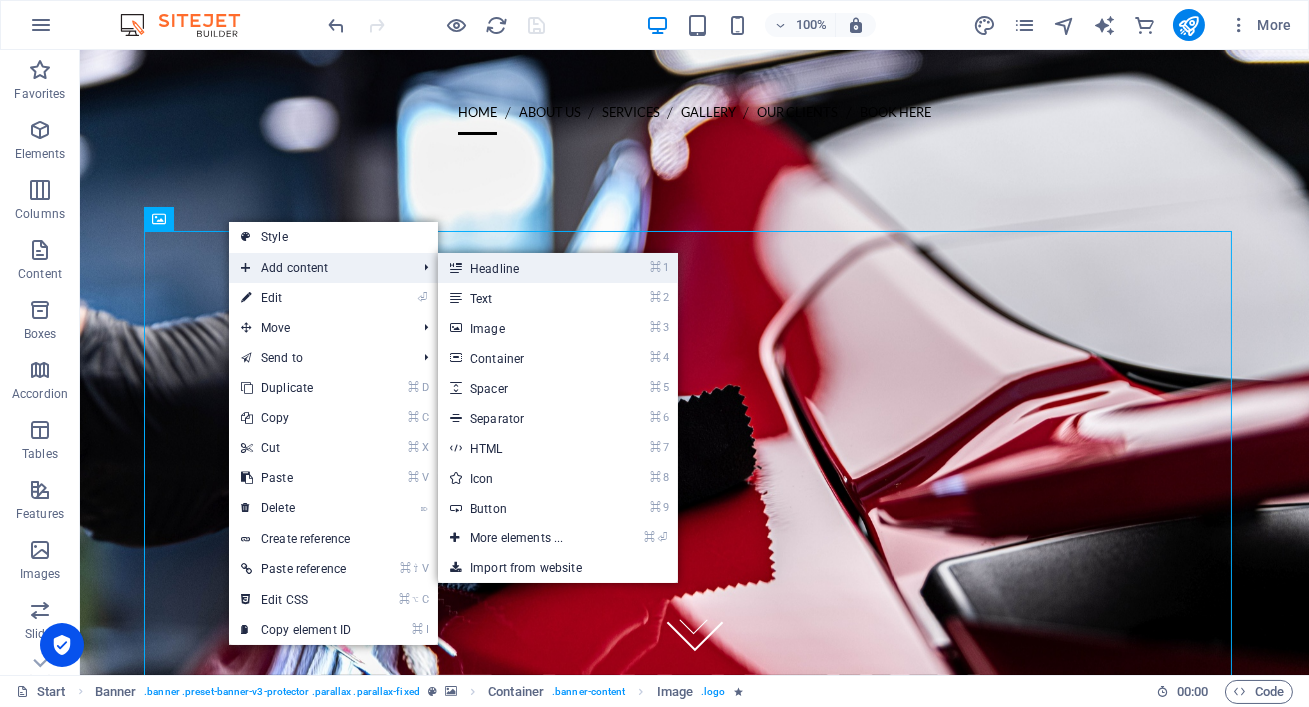click on "⌘ 1  Headline" at bounding box center [520, 268] 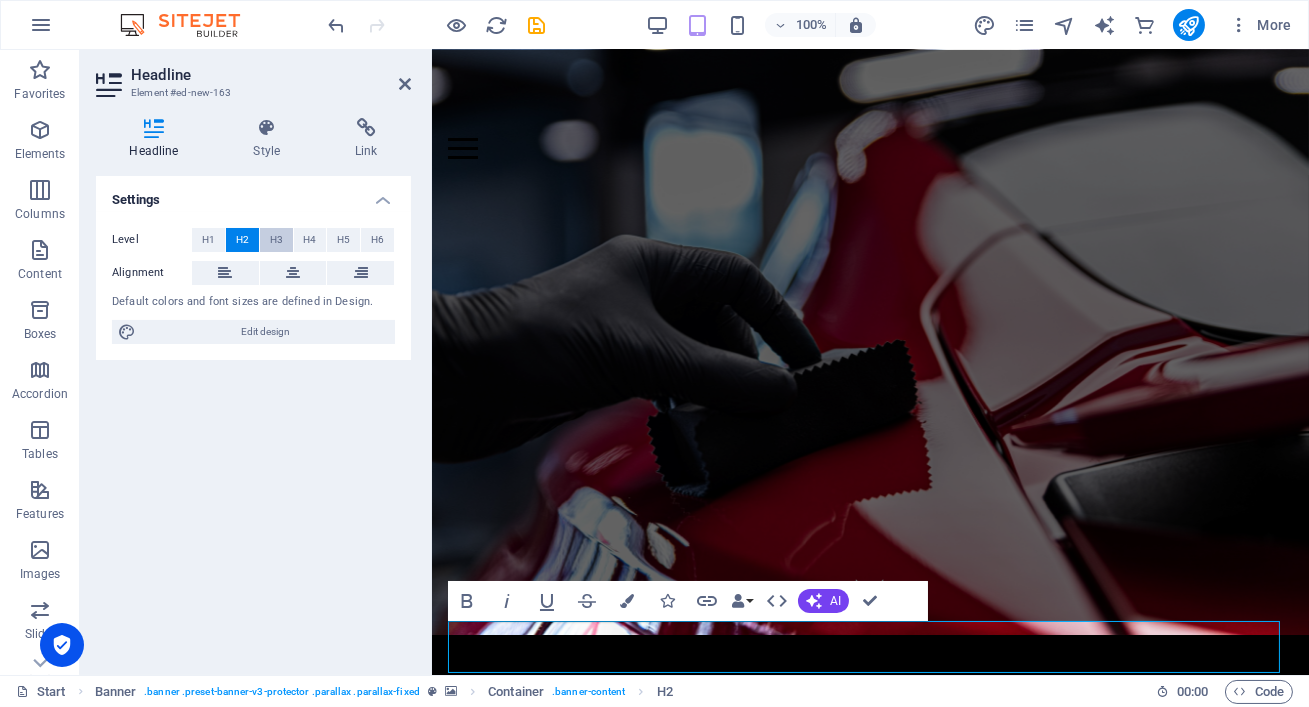 click on "H3" at bounding box center [276, 240] 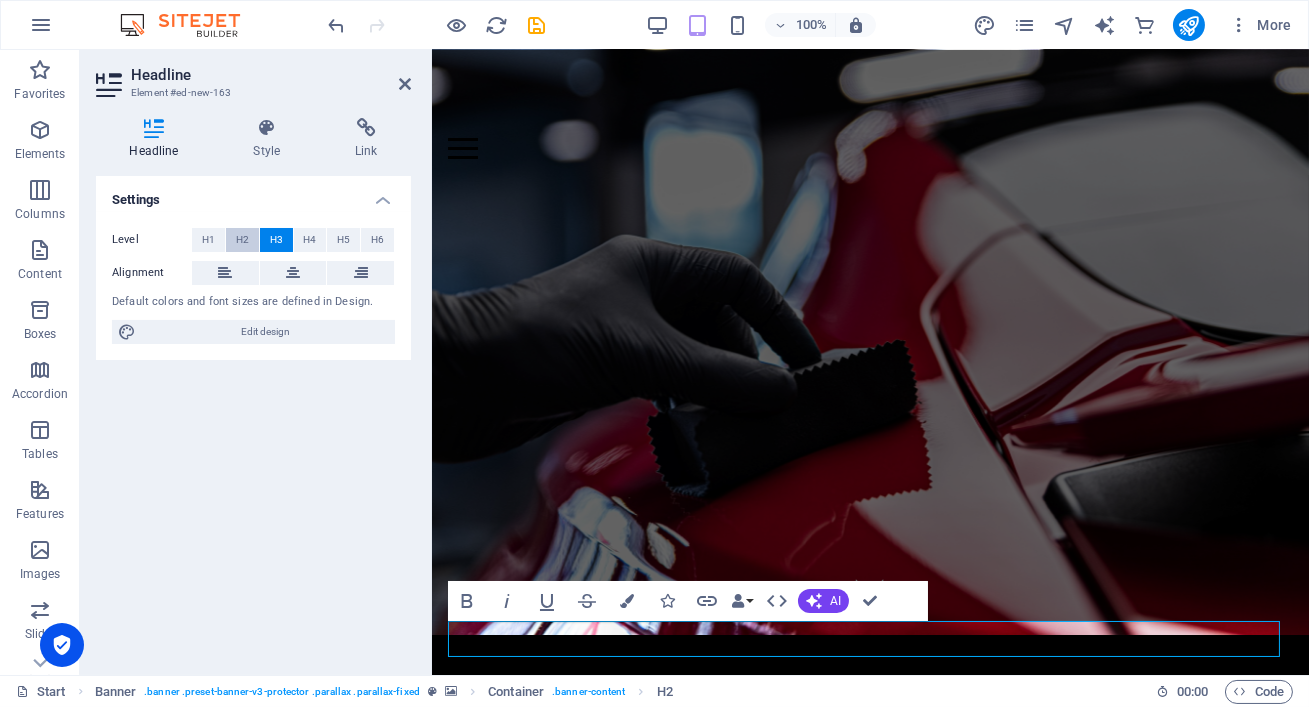 click on "H2" at bounding box center [242, 240] 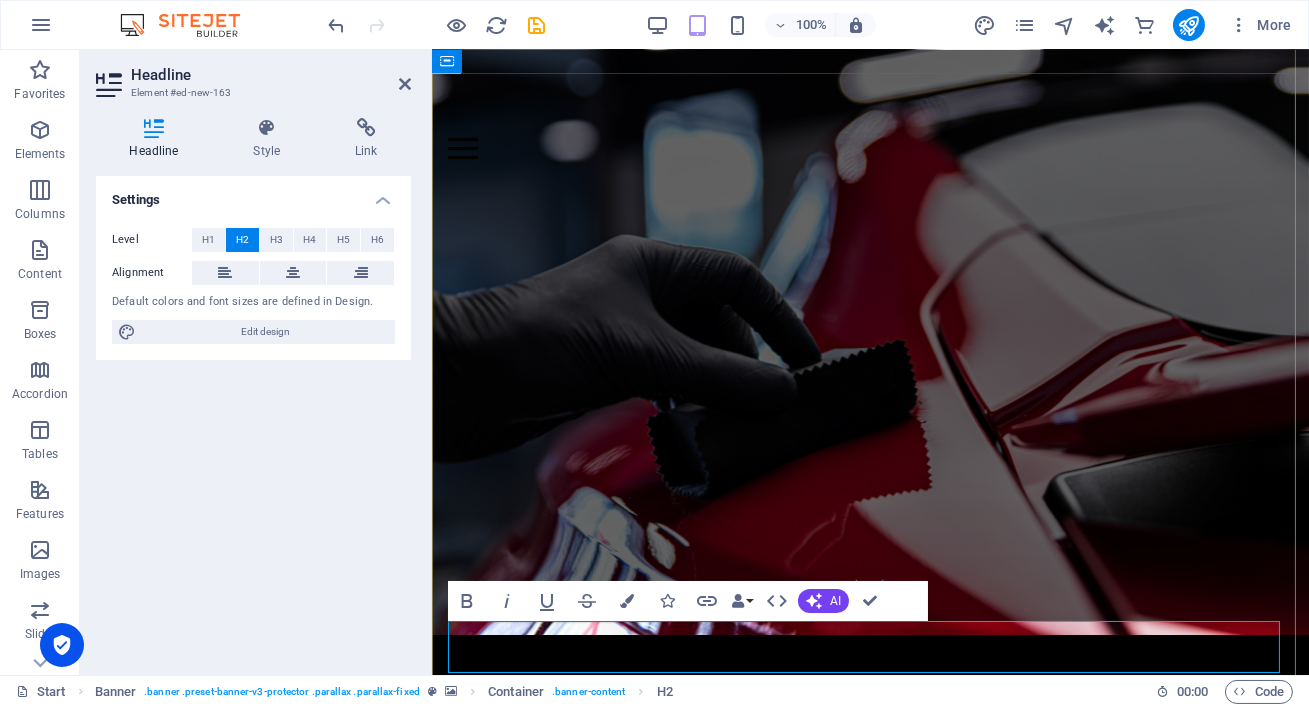 click on "New headline" at bounding box center [869, 787] 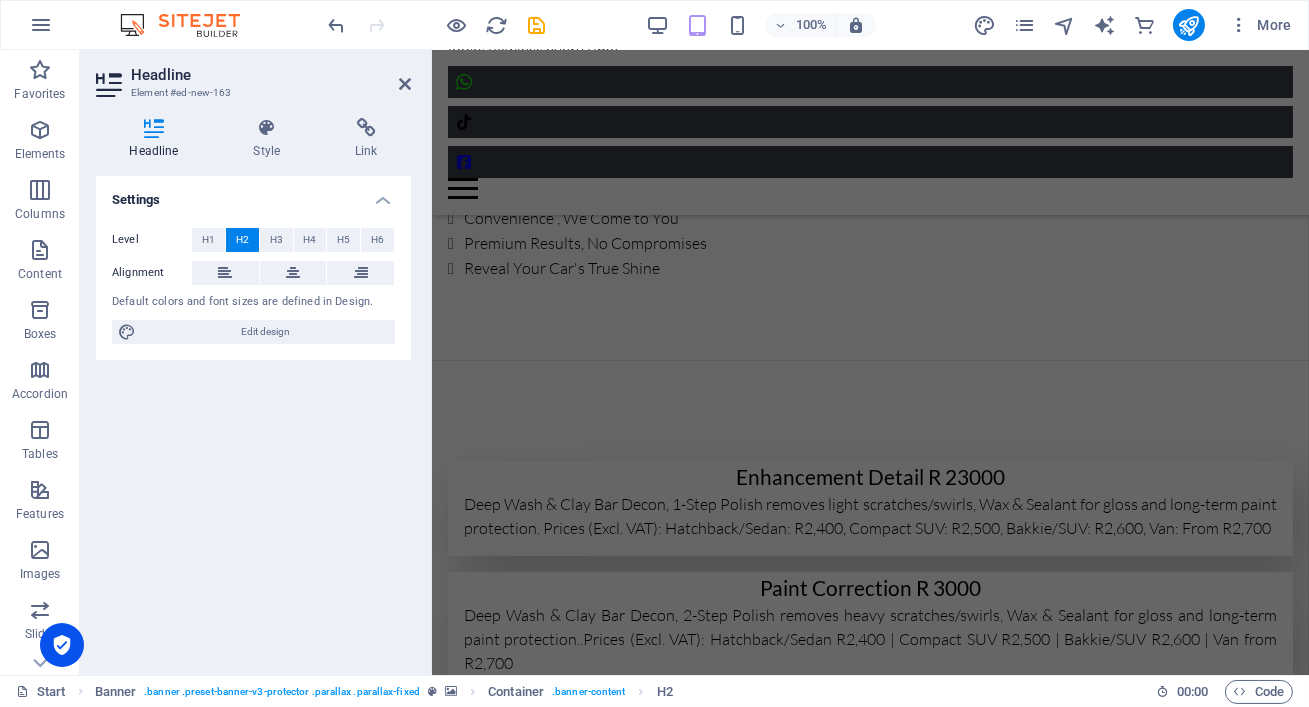 drag, startPoint x: 922, startPoint y: 638, endPoint x: 641, endPoint y: 670, distance: 282.8162 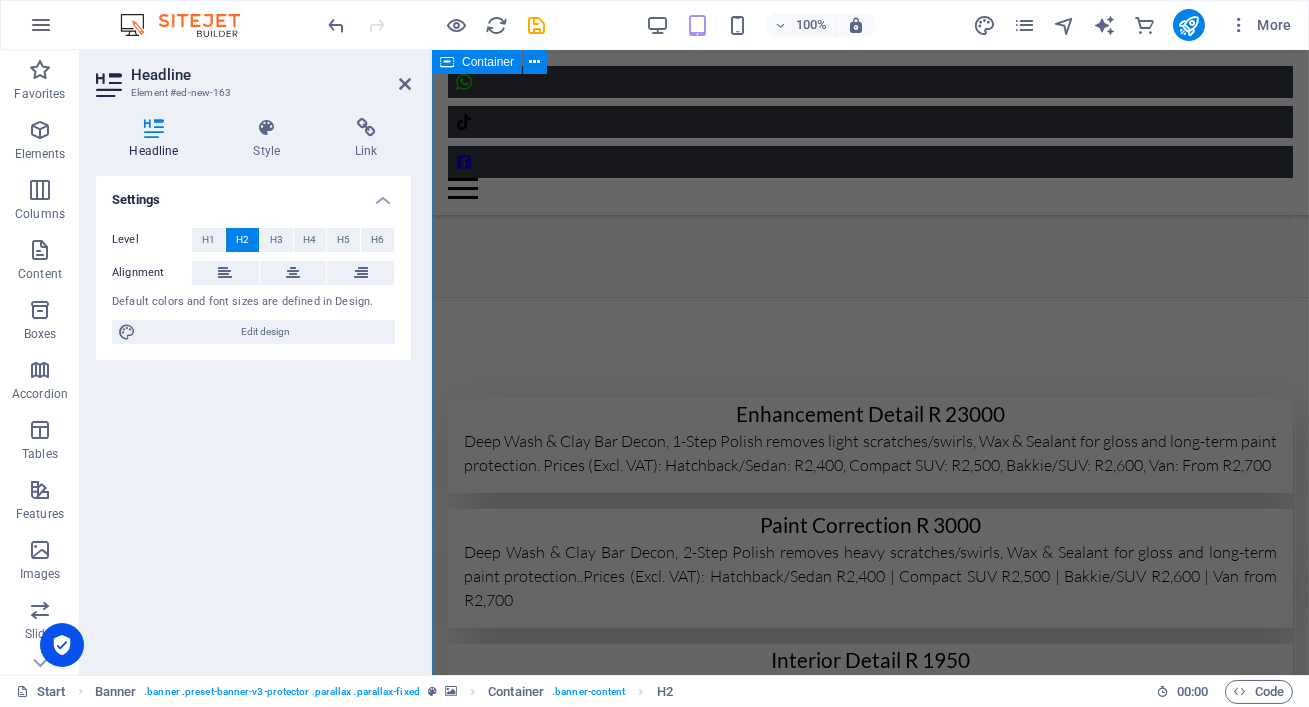 scroll, scrollTop: 354, scrollLeft: 0, axis: vertical 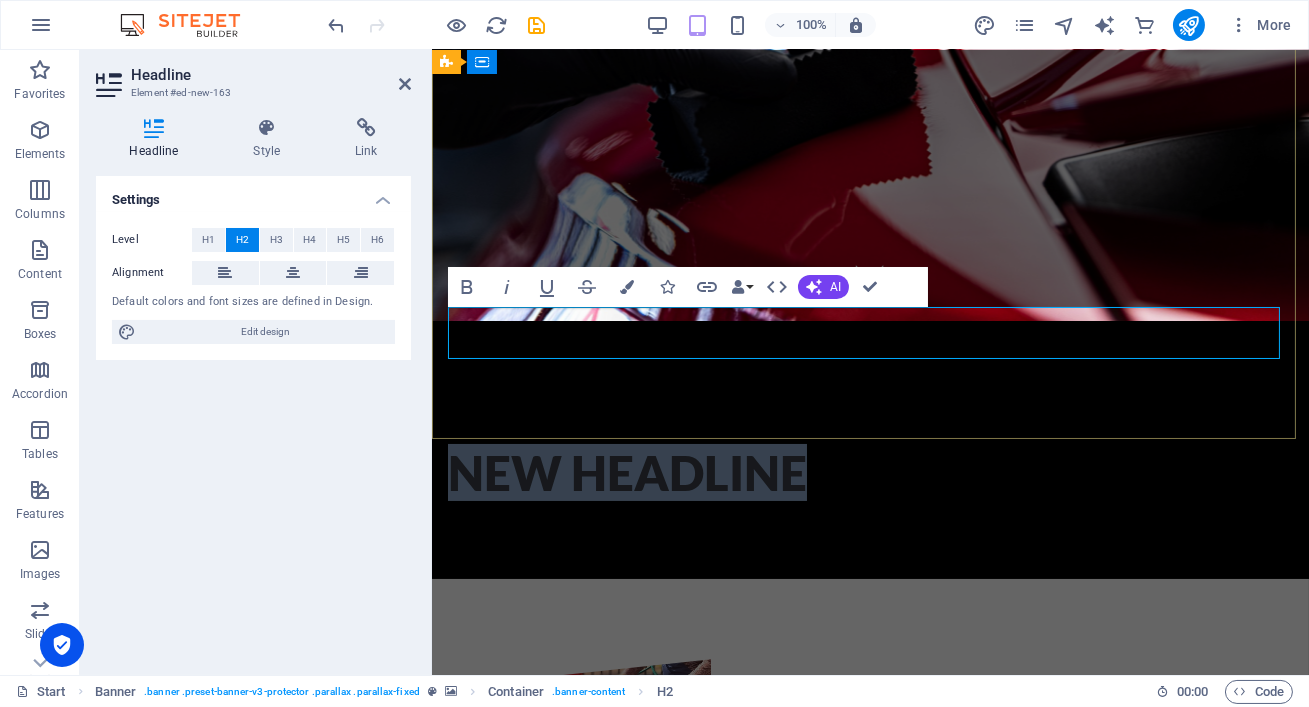 drag, startPoint x: 818, startPoint y: 329, endPoint x: 457, endPoint y: 316, distance: 361.234 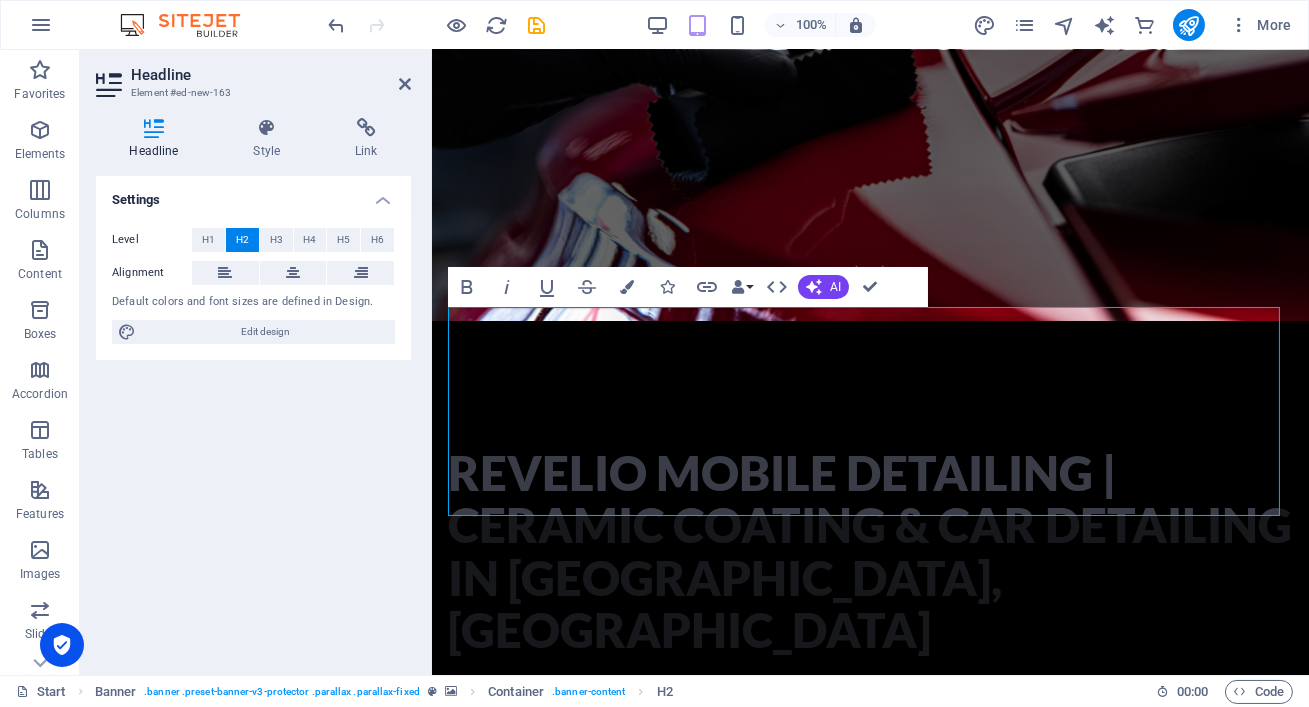 scroll, scrollTop: 1008, scrollLeft: 6, axis: both 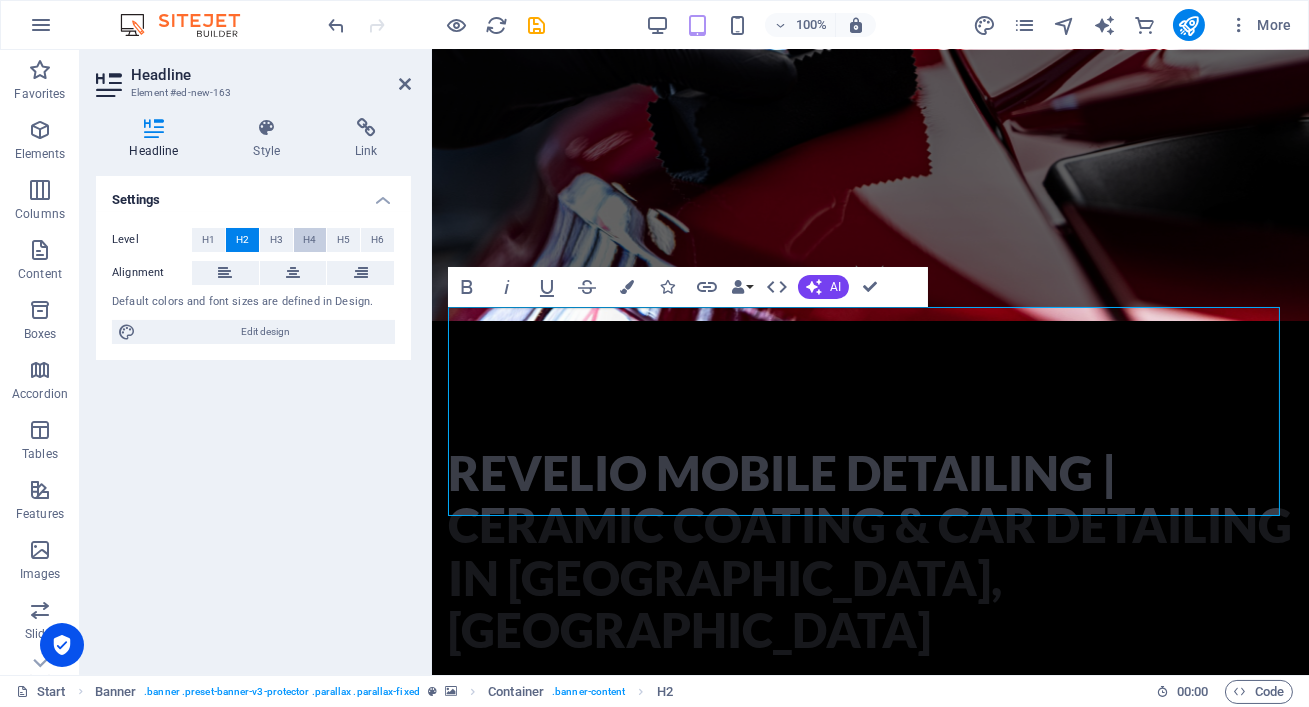 click on "H4" at bounding box center (309, 240) 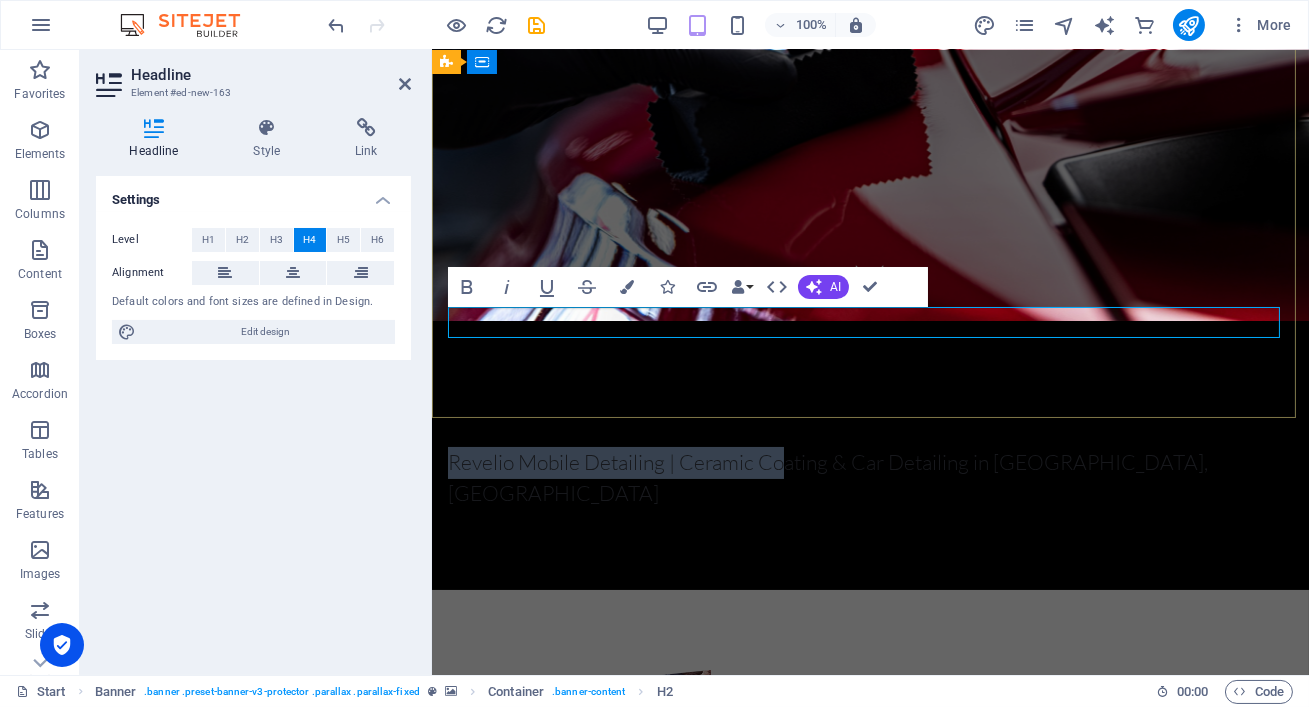drag, startPoint x: 1215, startPoint y: 334, endPoint x: 449, endPoint y: 322, distance: 766.094 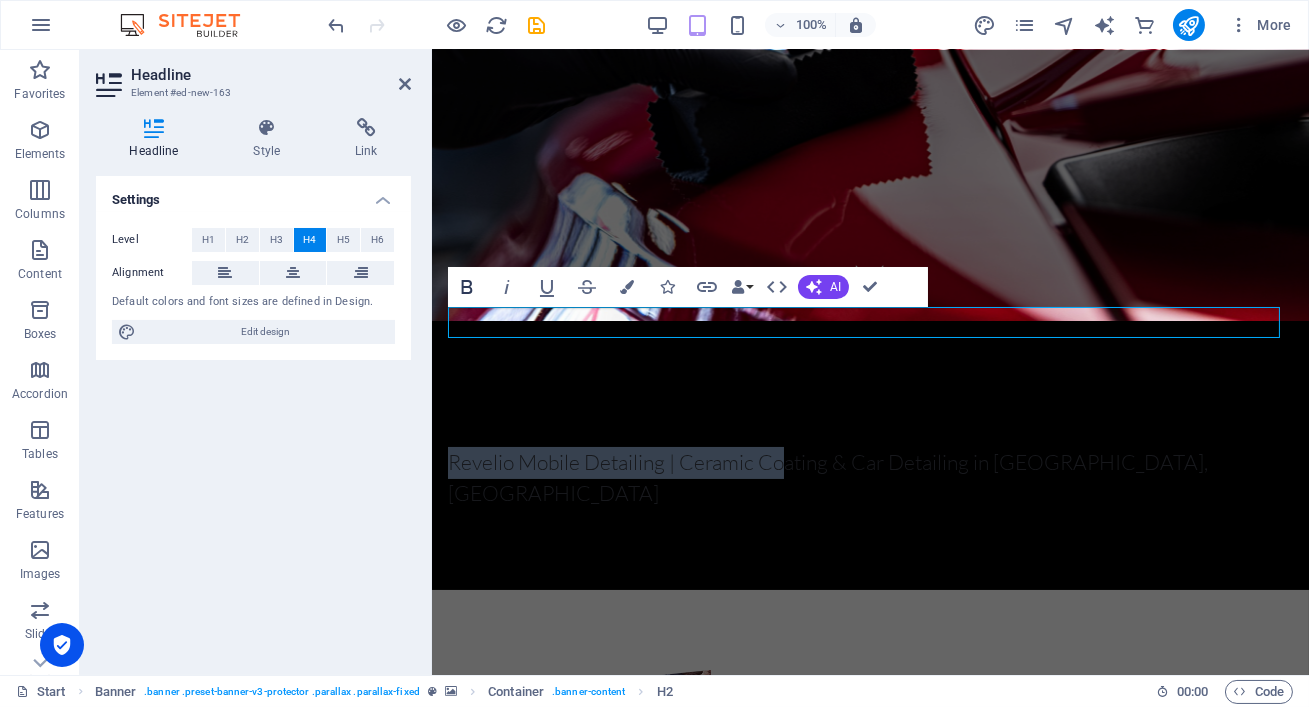 click 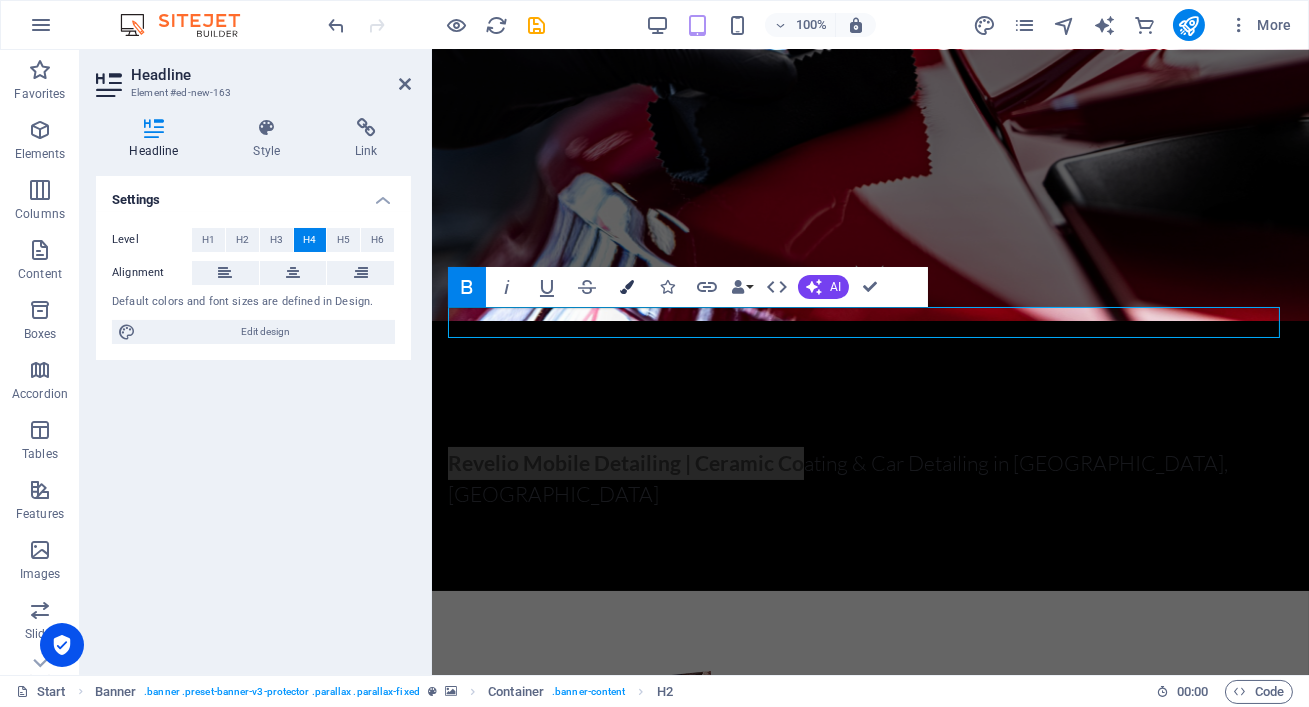 click at bounding box center (627, 287) 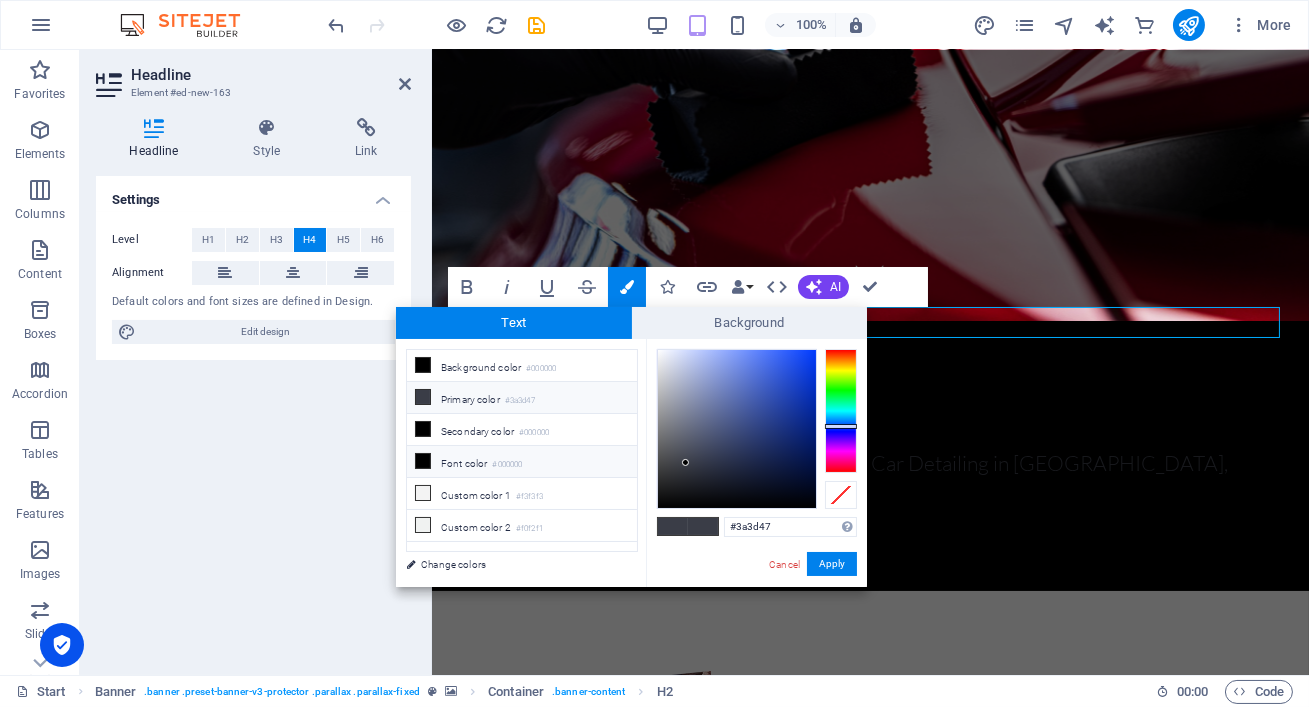click on "#000000" at bounding box center (507, 465) 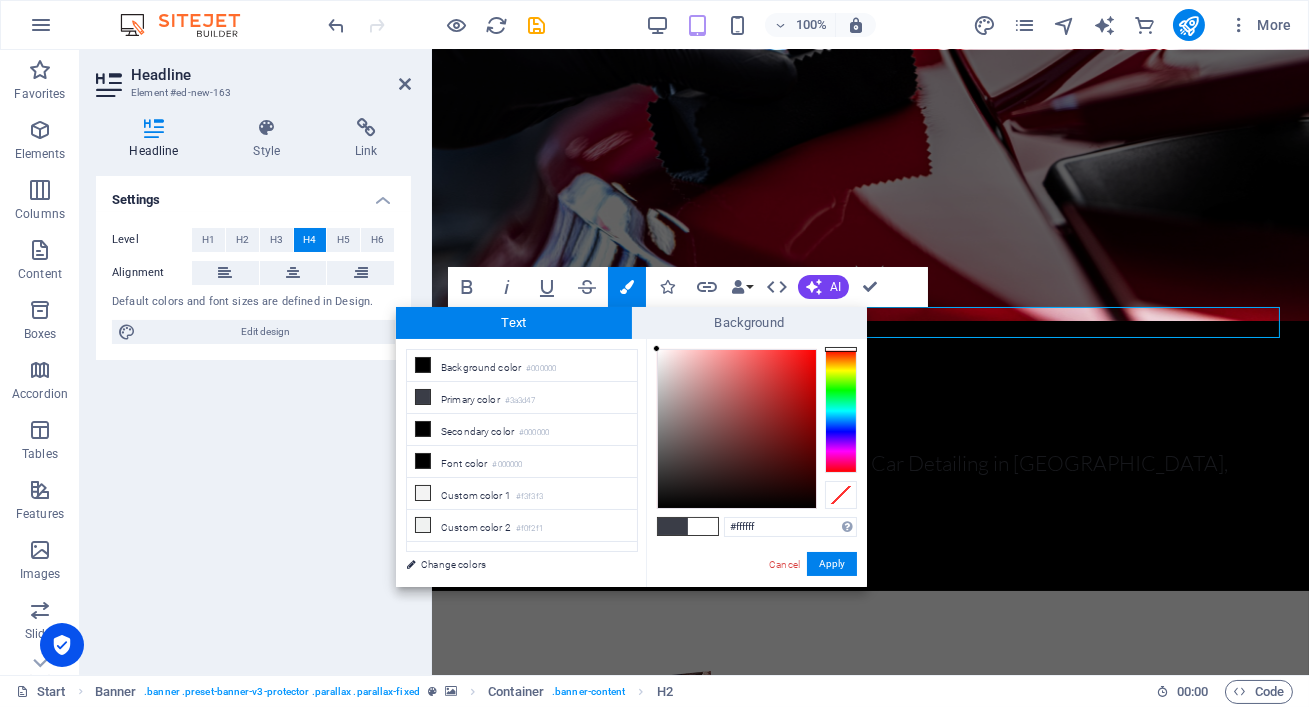 drag, startPoint x: 657, startPoint y: 506, endPoint x: 655, endPoint y: 349, distance: 157.01274 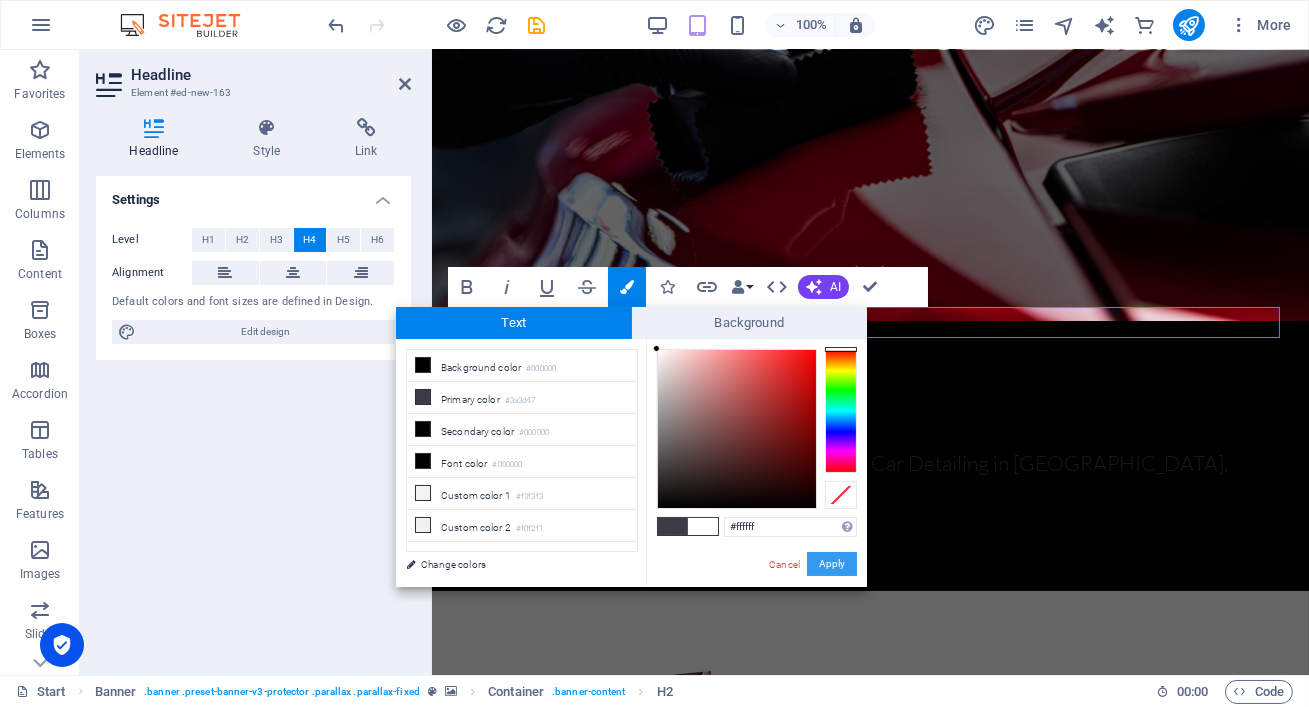 click on "Apply" at bounding box center (832, 564) 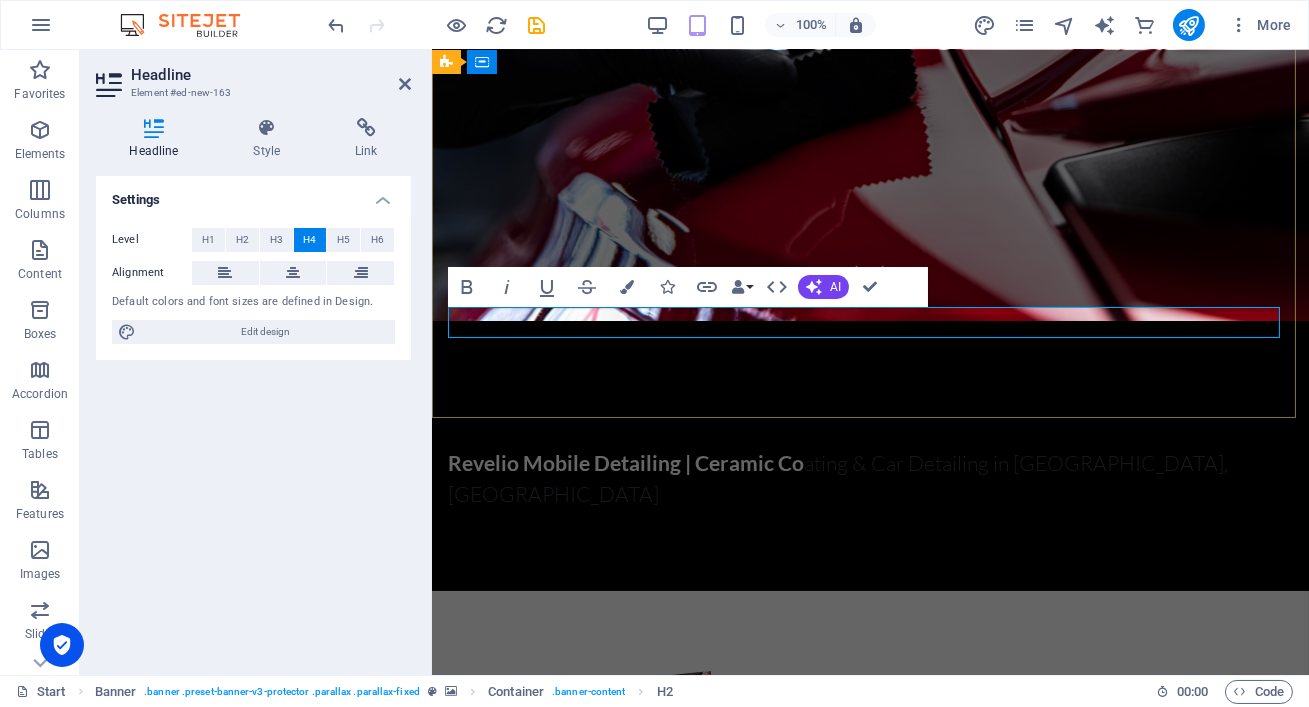 click on "Revelio Mobile Detailing | Ceramic Co ating & Car Detailing in [GEOGRAPHIC_DATA], [GEOGRAPHIC_DATA]" at bounding box center [869, 479] 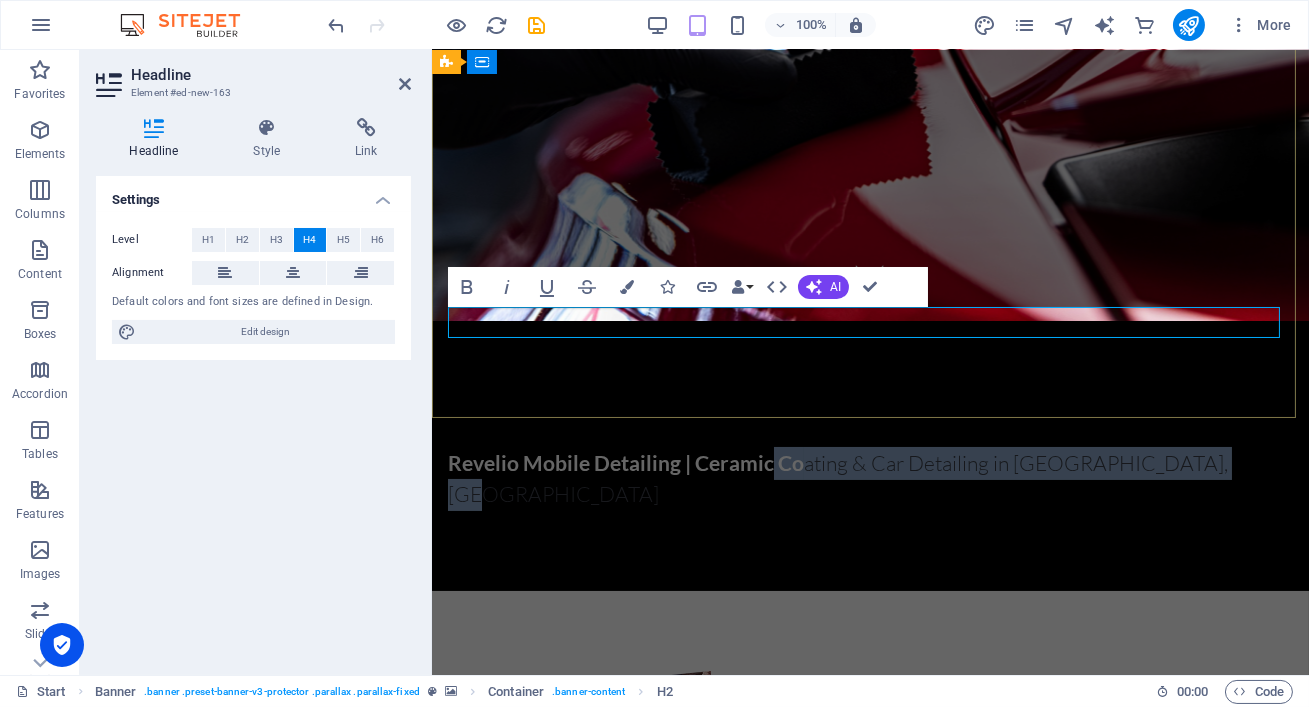 drag, startPoint x: 1237, startPoint y: 325, endPoint x: 768, endPoint y: 315, distance: 469.1066 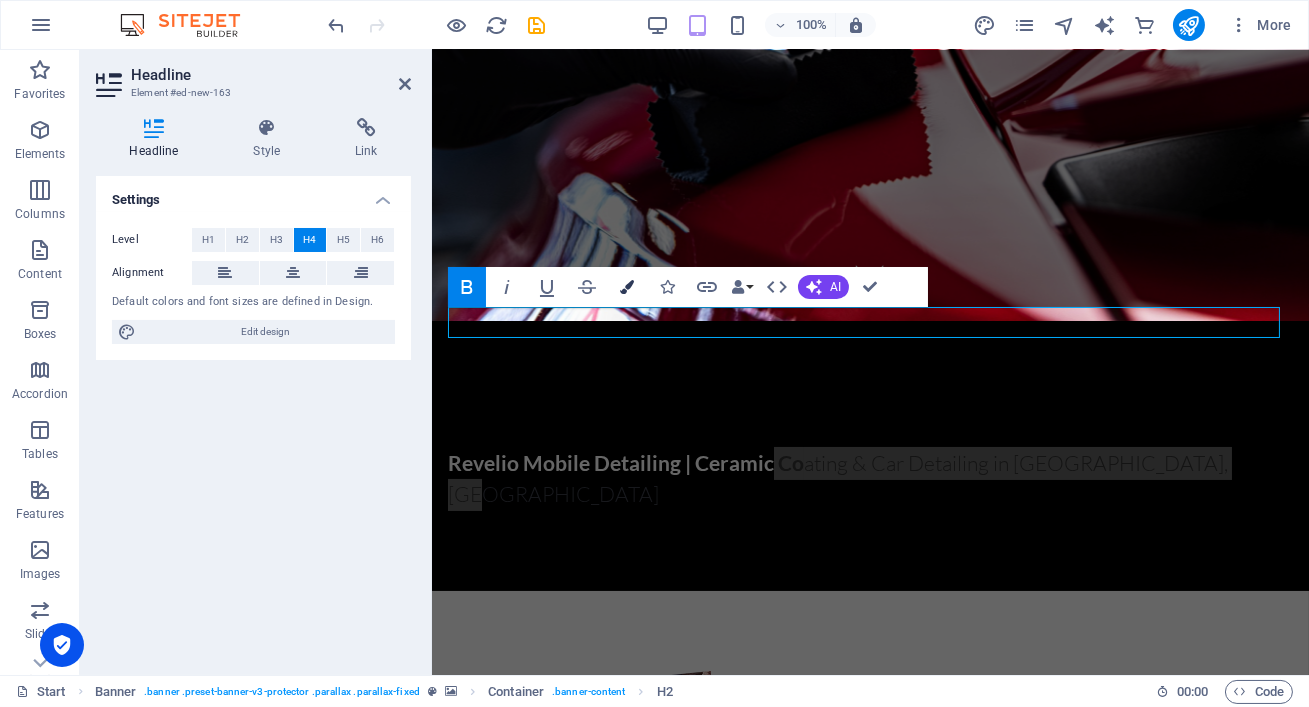 click on "Colors" at bounding box center [627, 287] 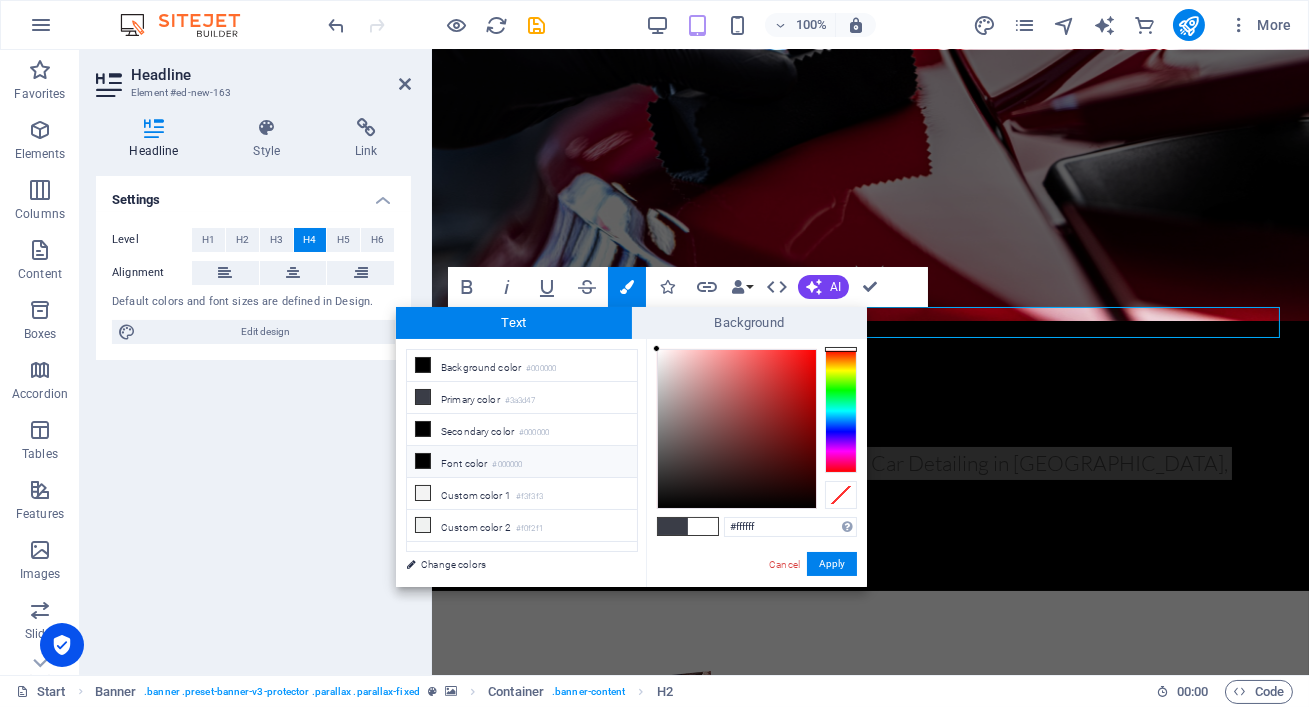 click on "#000000" at bounding box center [507, 465] 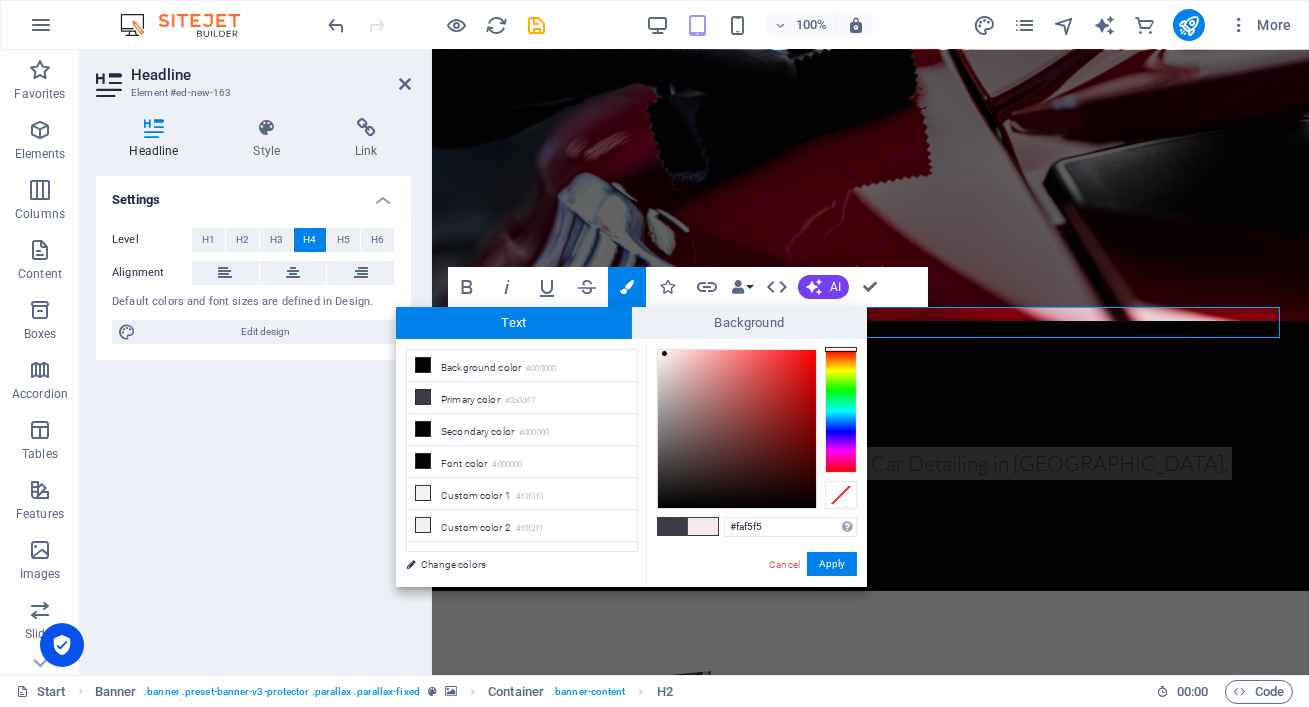 type on "#fcf8f8" 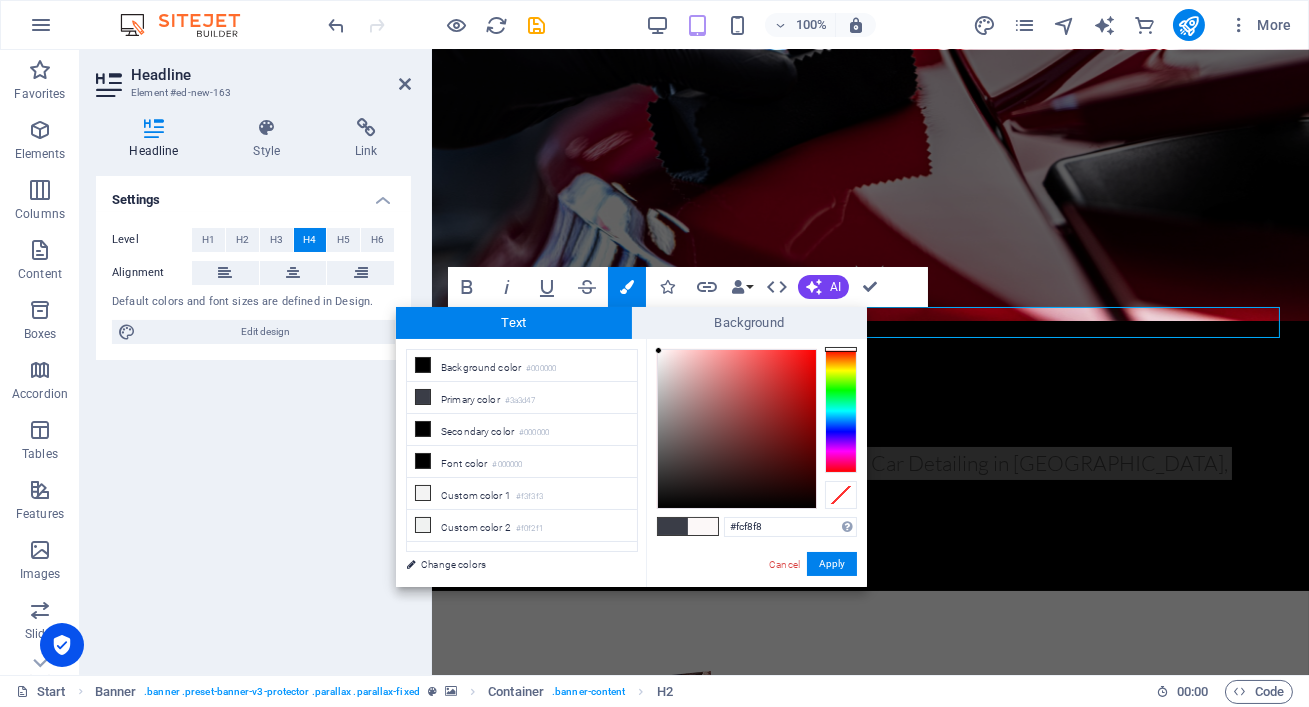 drag, startPoint x: 654, startPoint y: 508, endPoint x: 659, endPoint y: 351, distance: 157.0796 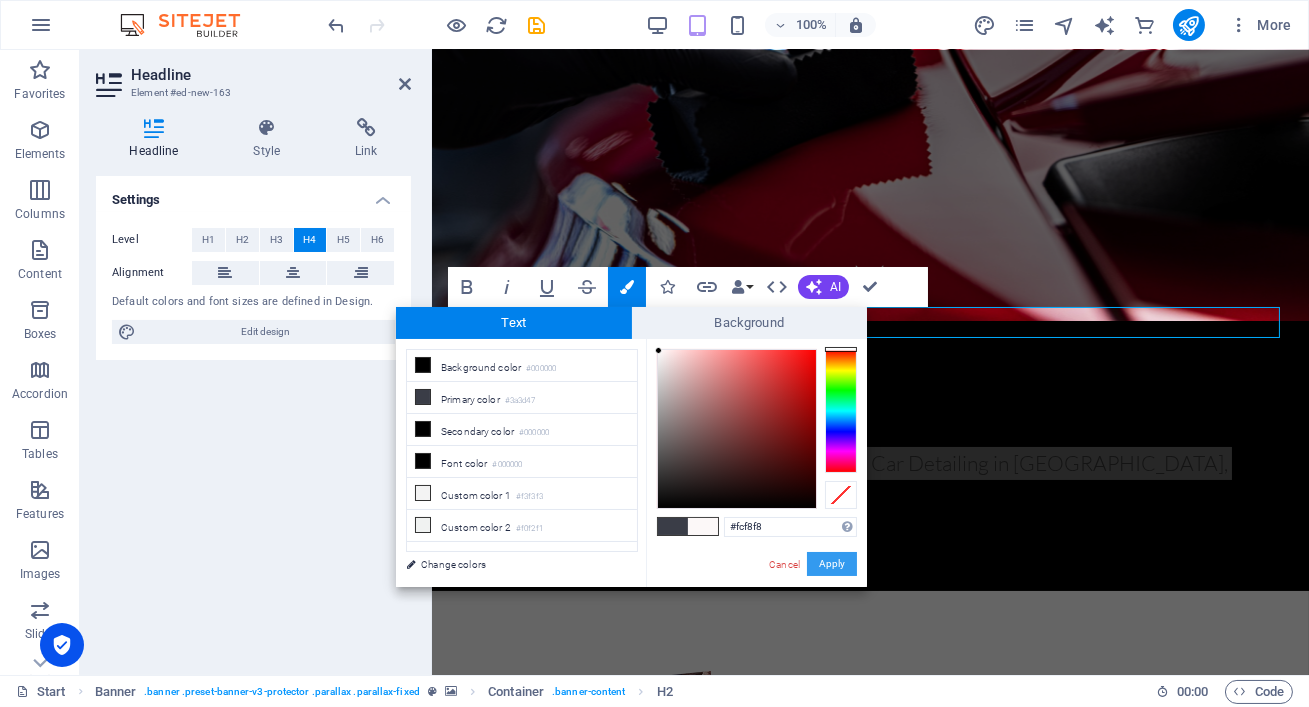 click on "Apply" at bounding box center [832, 564] 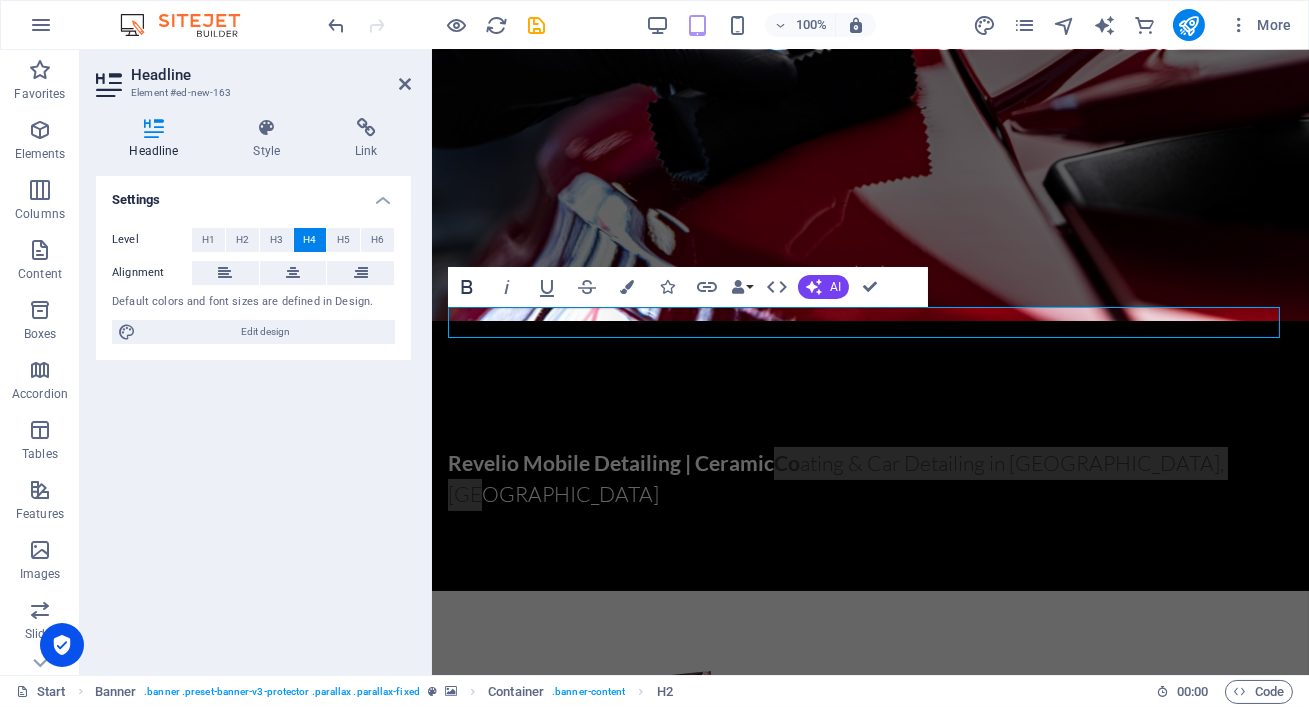 click 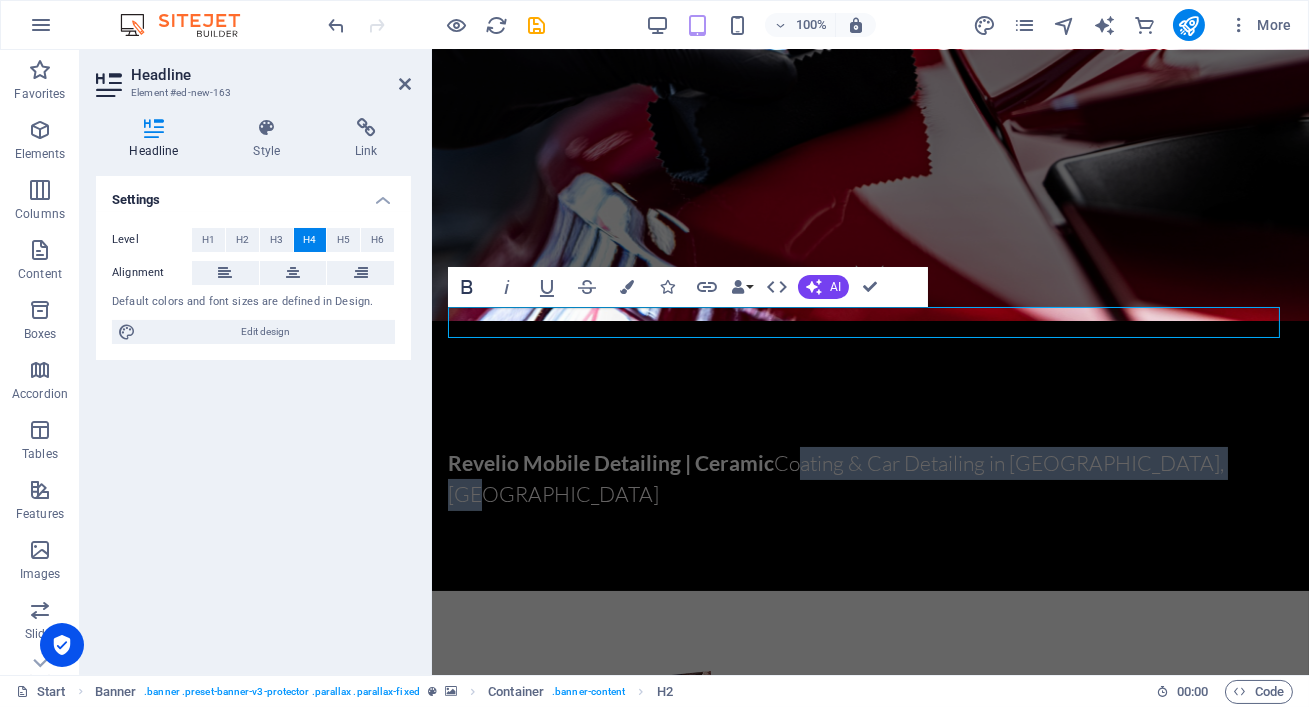 click 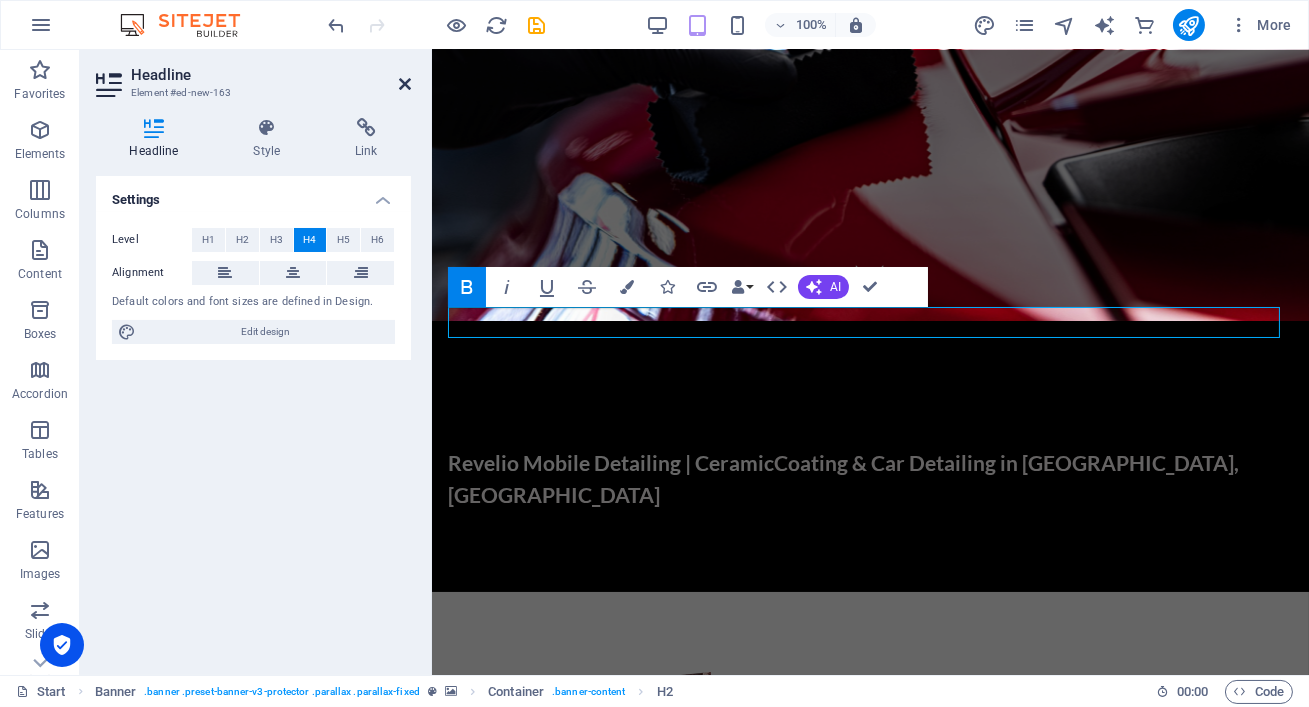 click at bounding box center [405, 84] 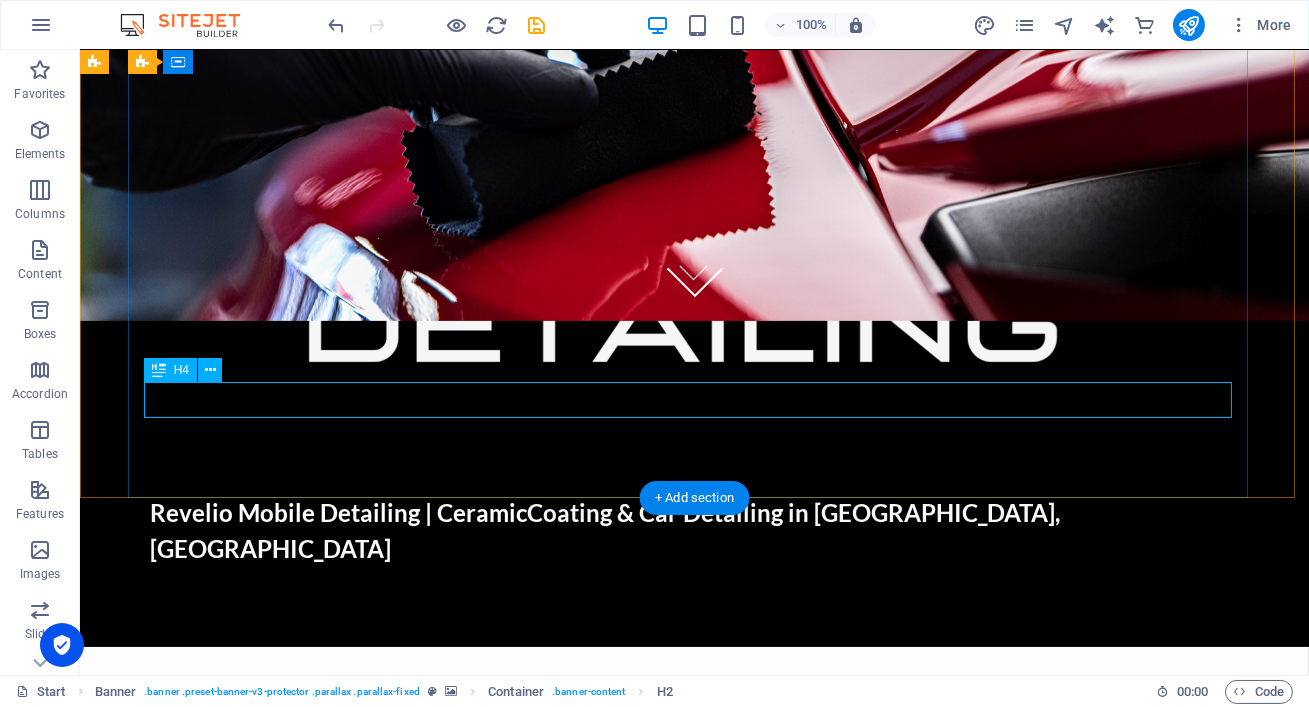 click on "Revelio Mobile Detailing | Ceramic  Co ating & Car Detailing in [GEOGRAPHIC_DATA], [GEOGRAPHIC_DATA]" at bounding box center (695, 531) 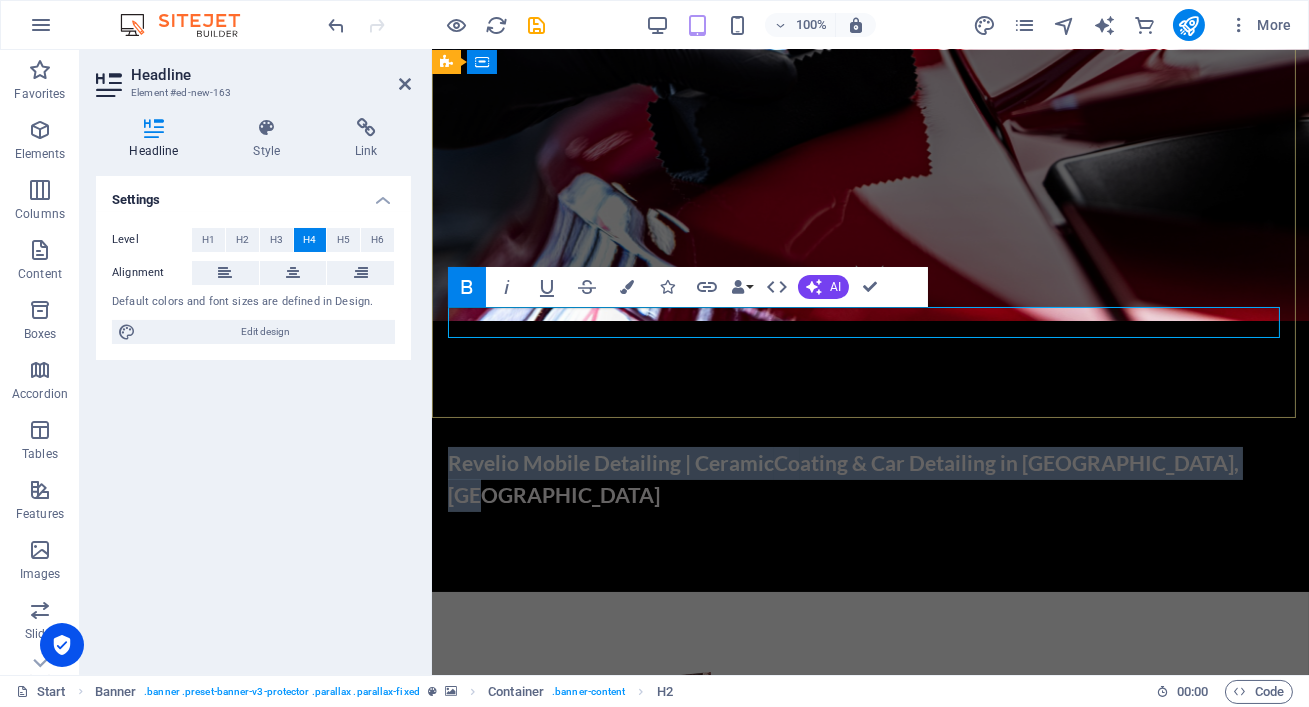 click on "Revelio Mobile Detailing | Ceramic" at bounding box center (610, 462) 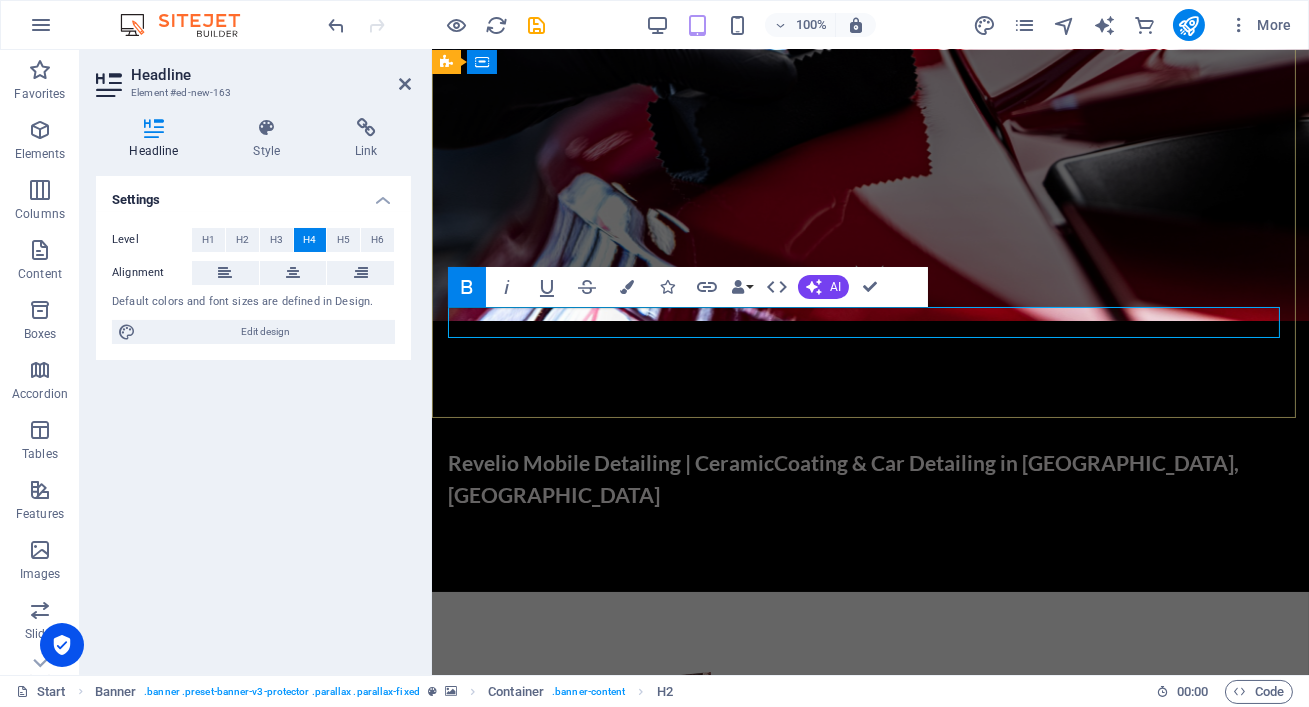 type 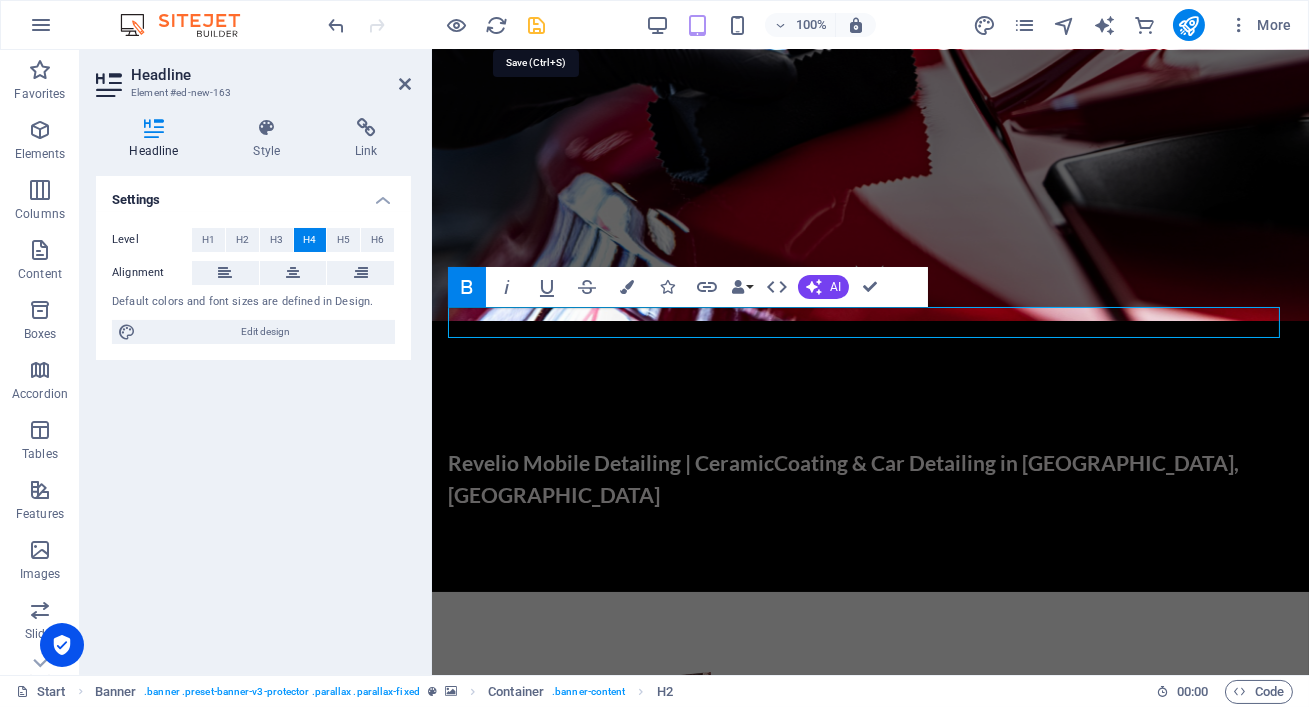click at bounding box center [537, 25] 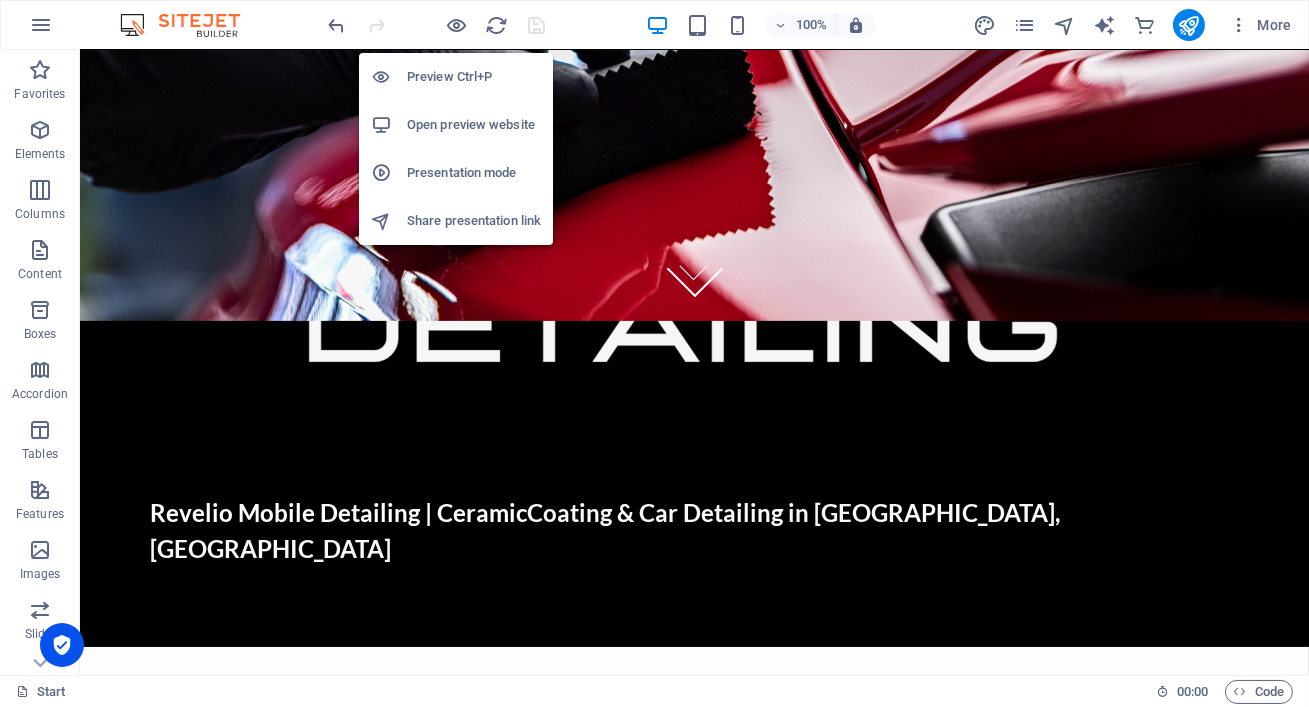 click on "Open preview website" at bounding box center (474, 125) 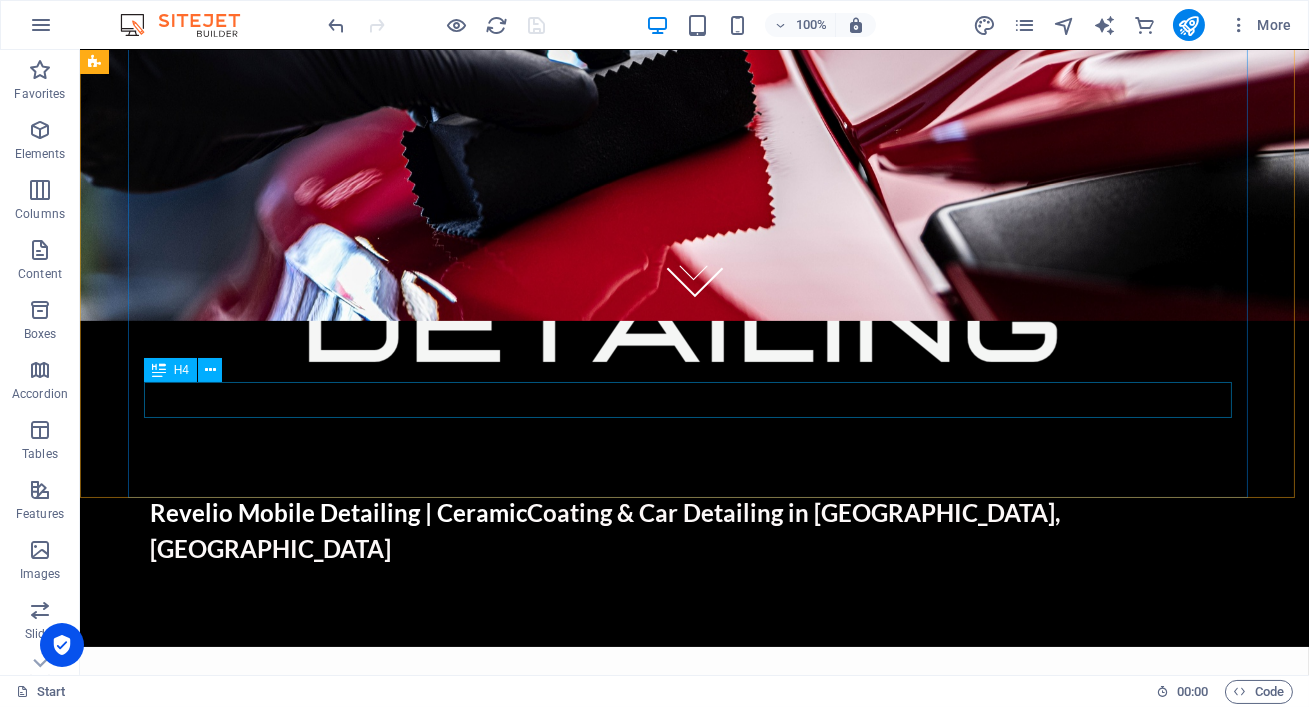 click on "H4" at bounding box center (181, 370) 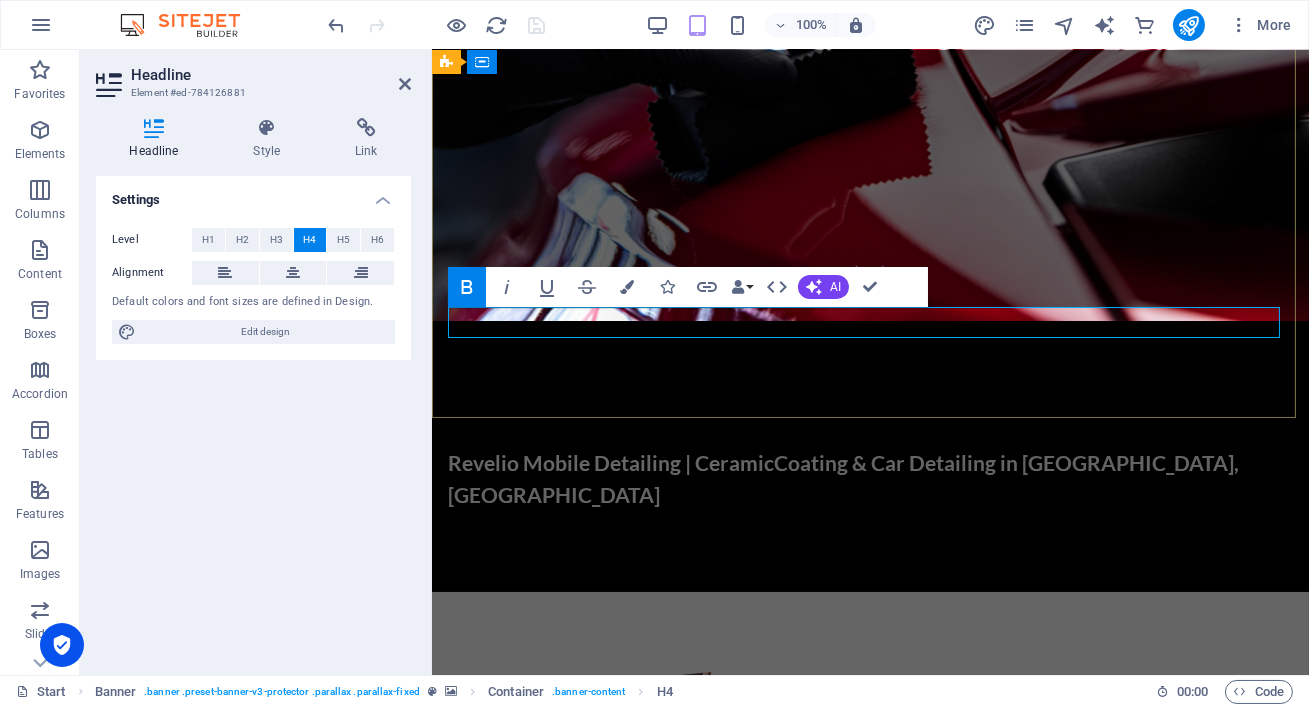 click on "Revelio Mobile Detailing | Ceramic" at bounding box center [610, 462] 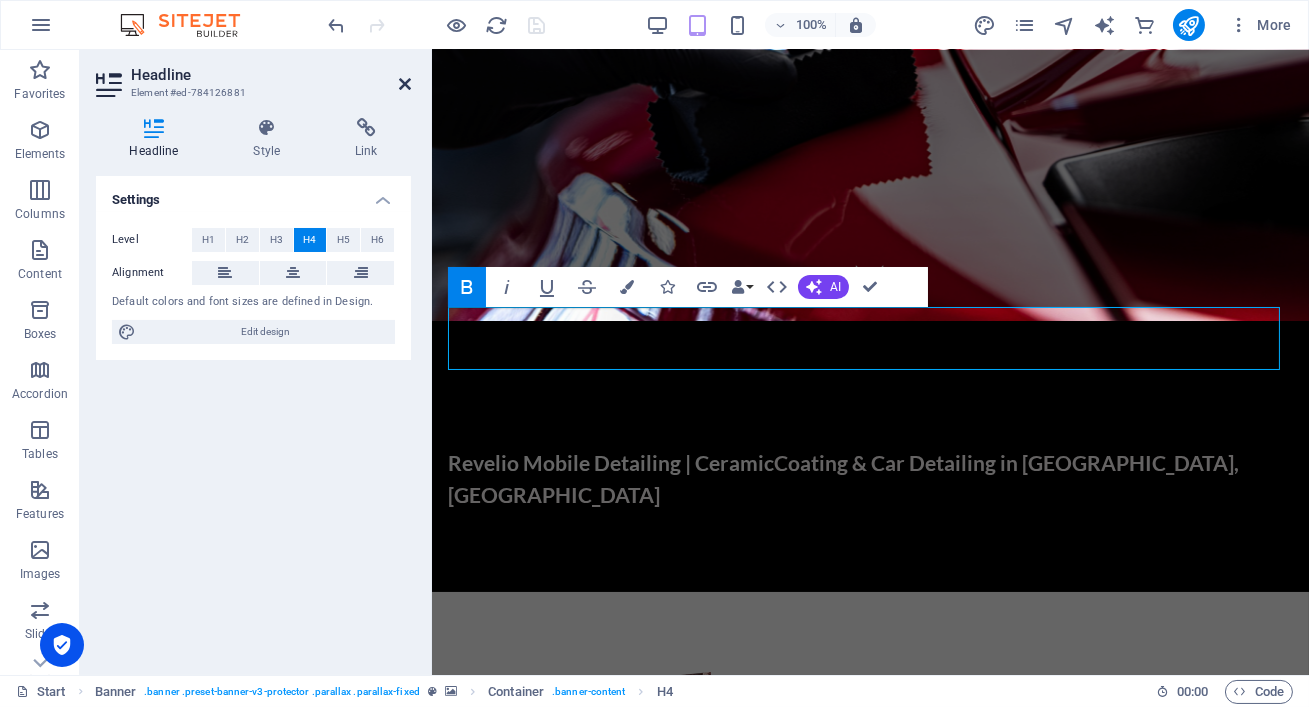 click at bounding box center [405, 84] 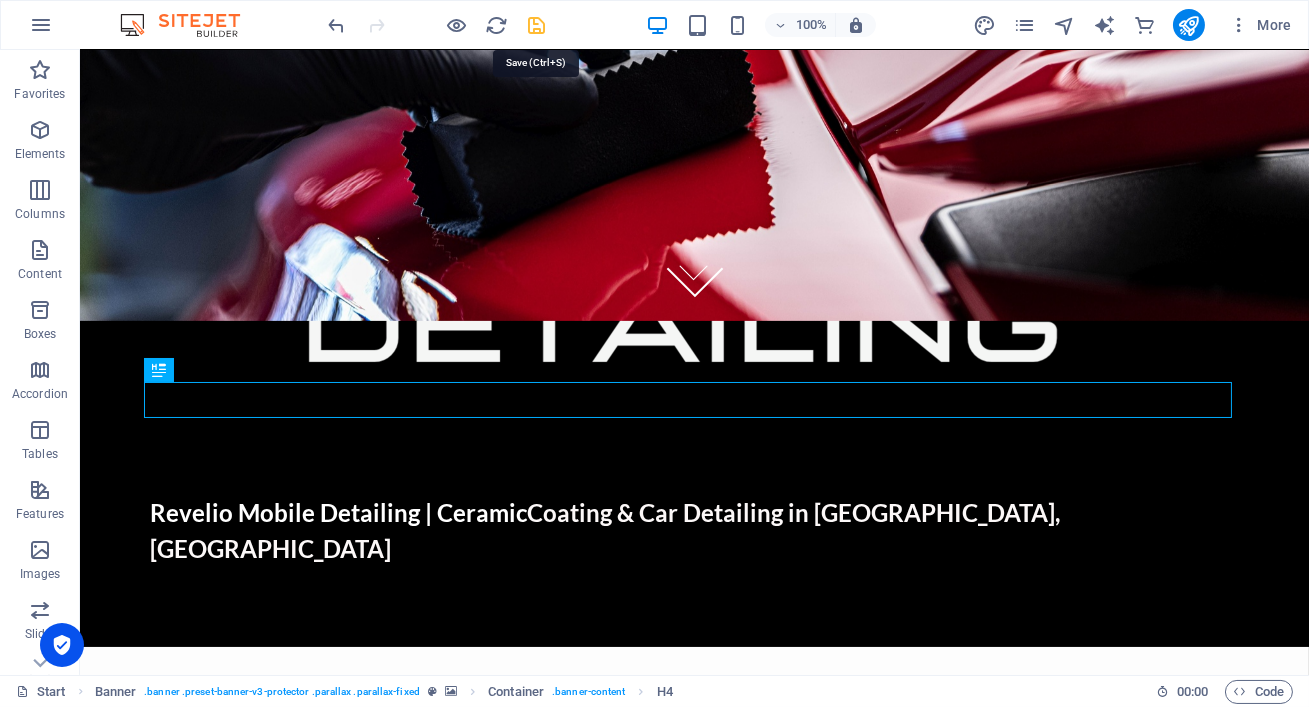 click at bounding box center [537, 25] 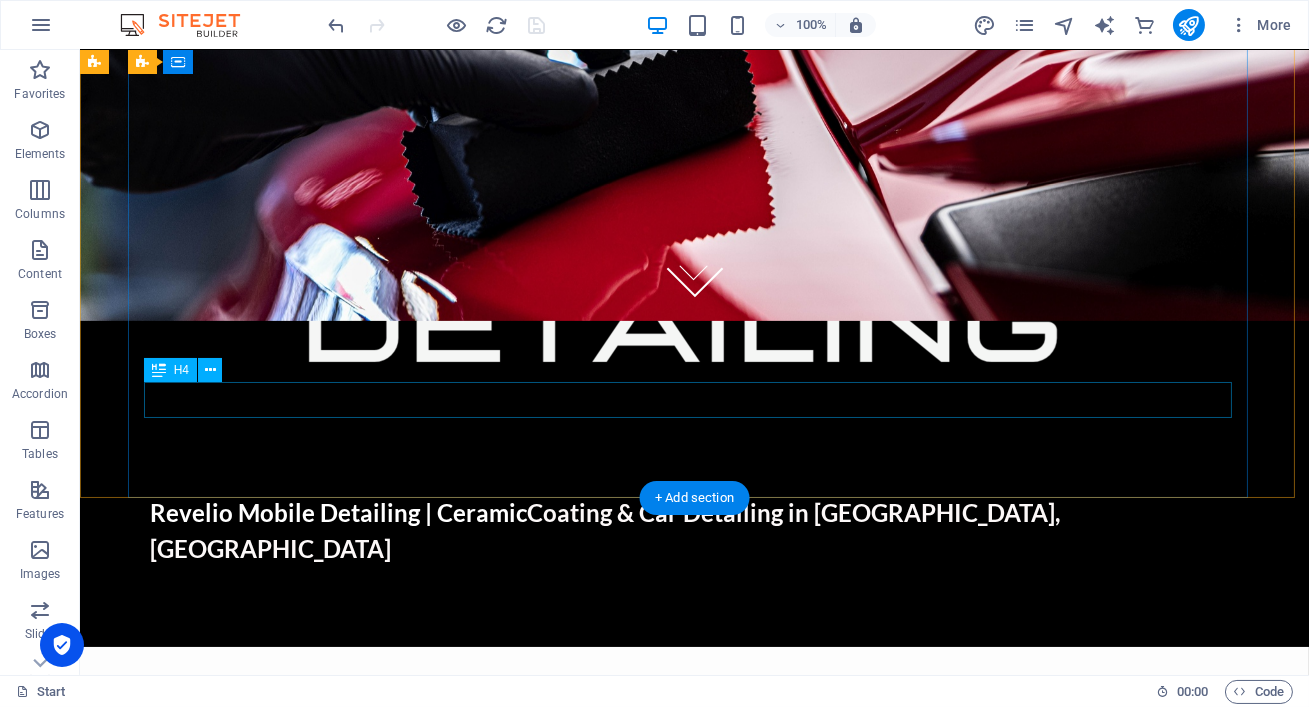 click on "Revelio Mobile Detailing | Ceramic  Co ating & Car Detailing in [GEOGRAPHIC_DATA], [GEOGRAPHIC_DATA]" at bounding box center (695, 531) 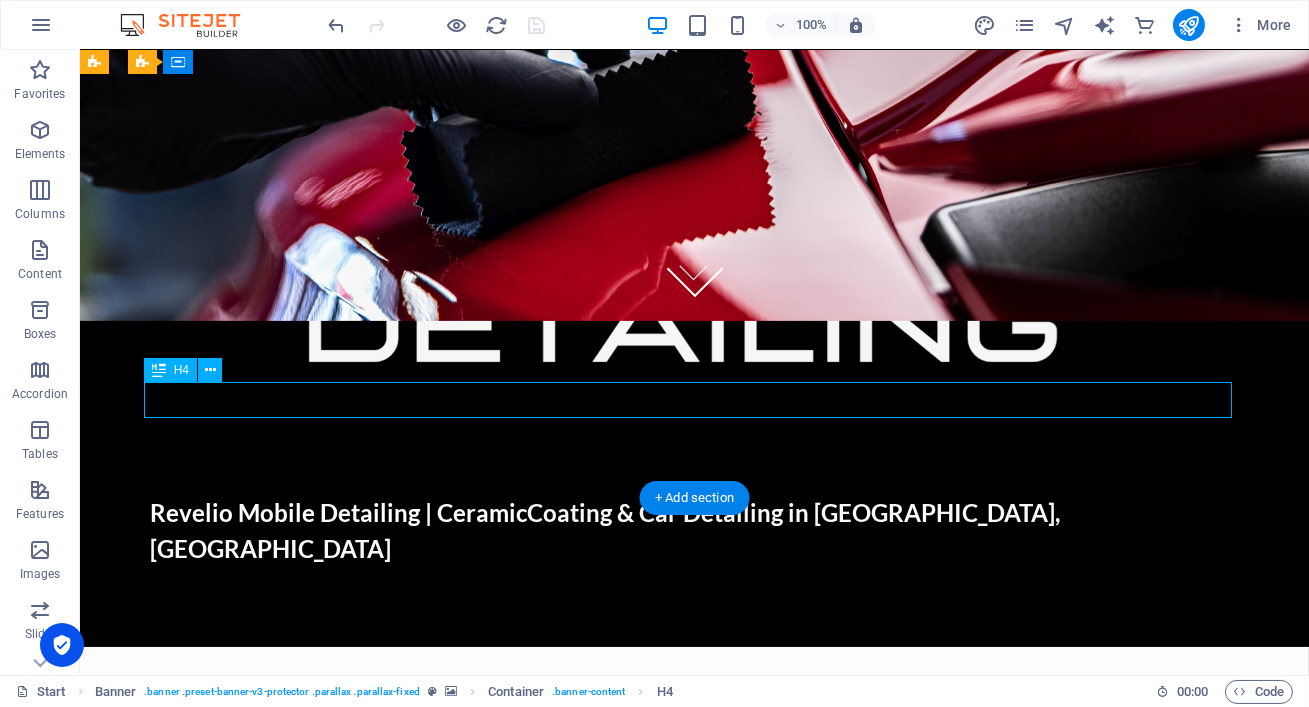 click on "Revelio Mobile Detailing | Ceramic  Co ating & Car Detailing in [GEOGRAPHIC_DATA], [GEOGRAPHIC_DATA]" at bounding box center [695, 531] 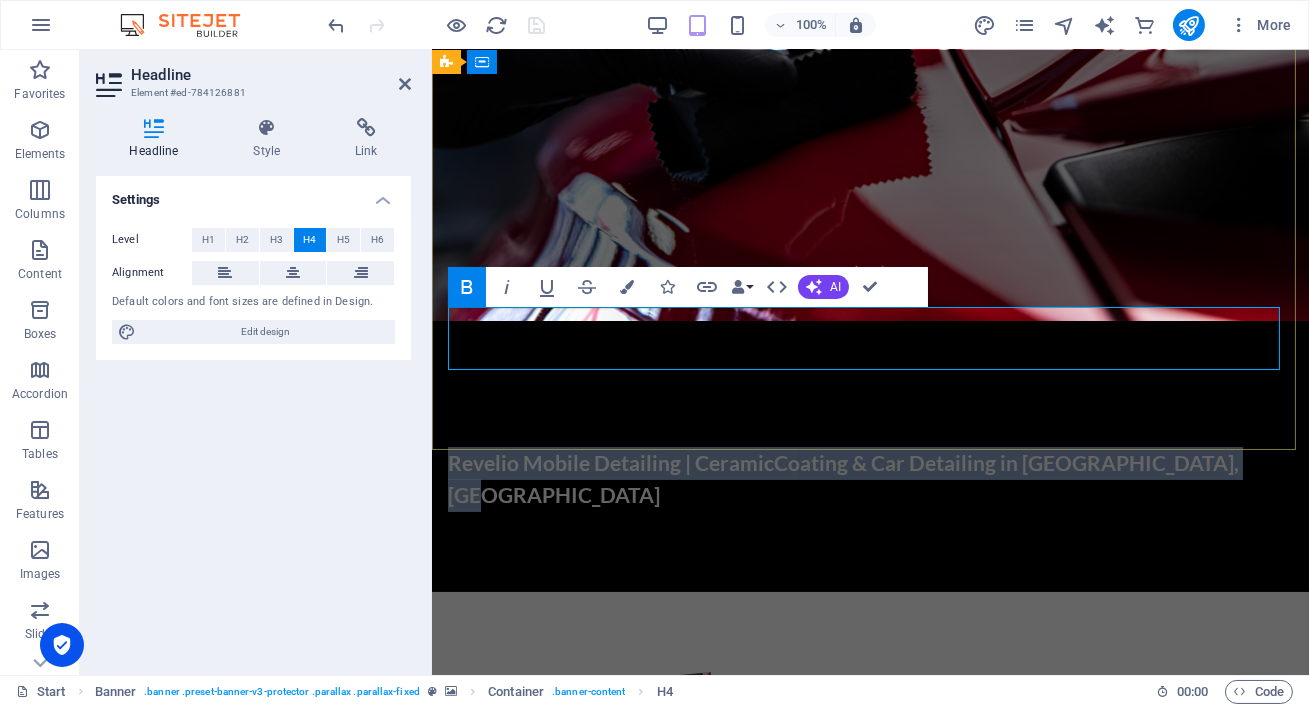 click on "Revelio Mobile Detailing | Ceramic  Co ating & Car Detailing in [GEOGRAPHIC_DATA], [GEOGRAPHIC_DATA]" at bounding box center (869, 479) 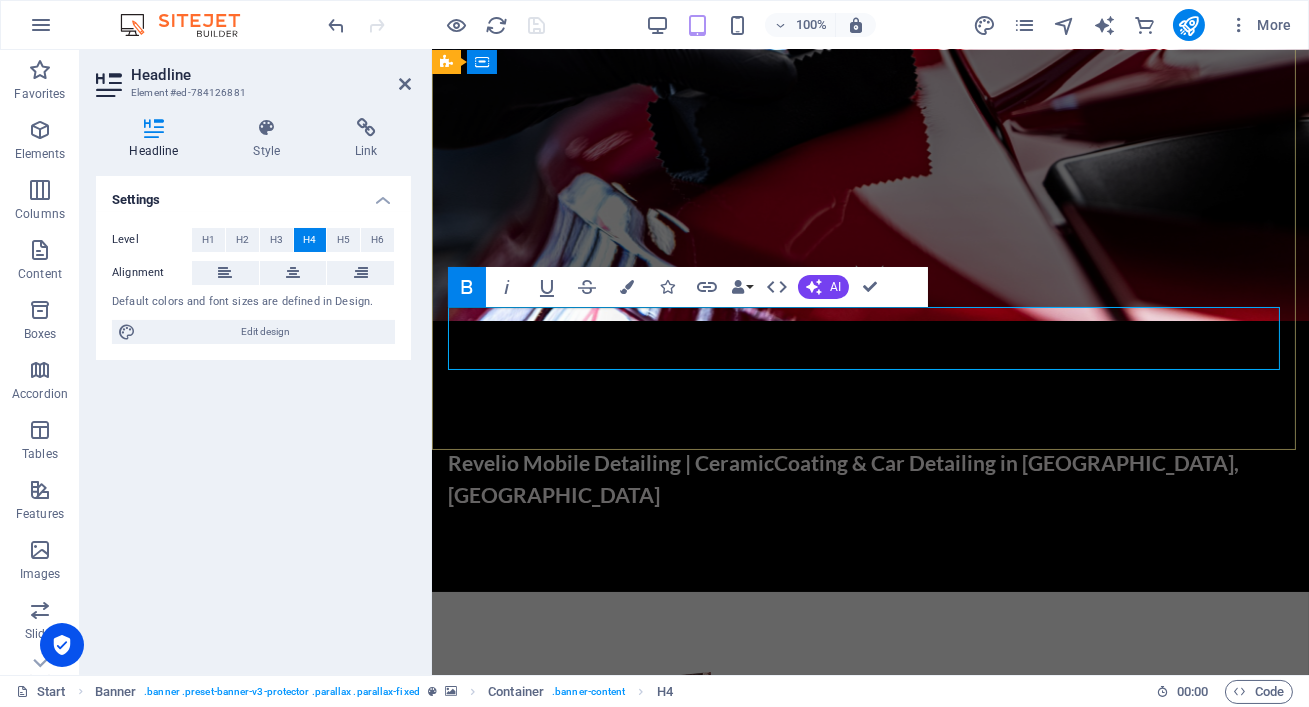 type 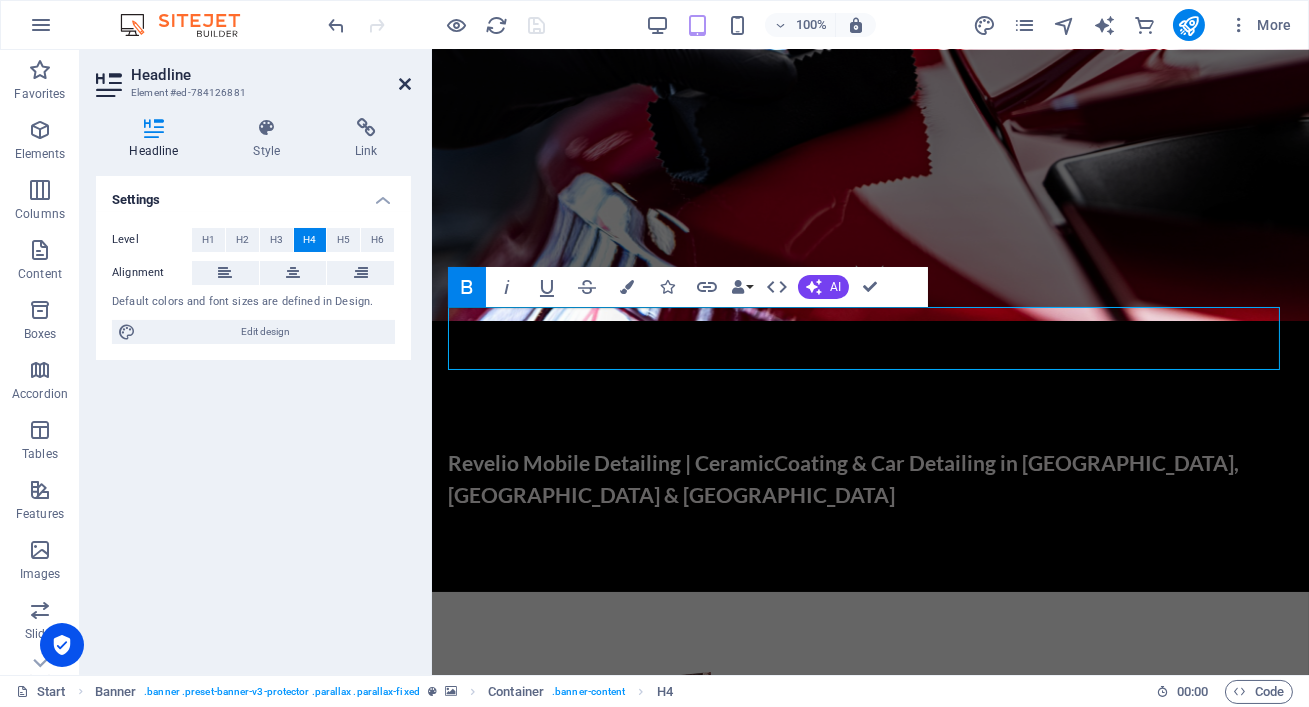 click at bounding box center [405, 84] 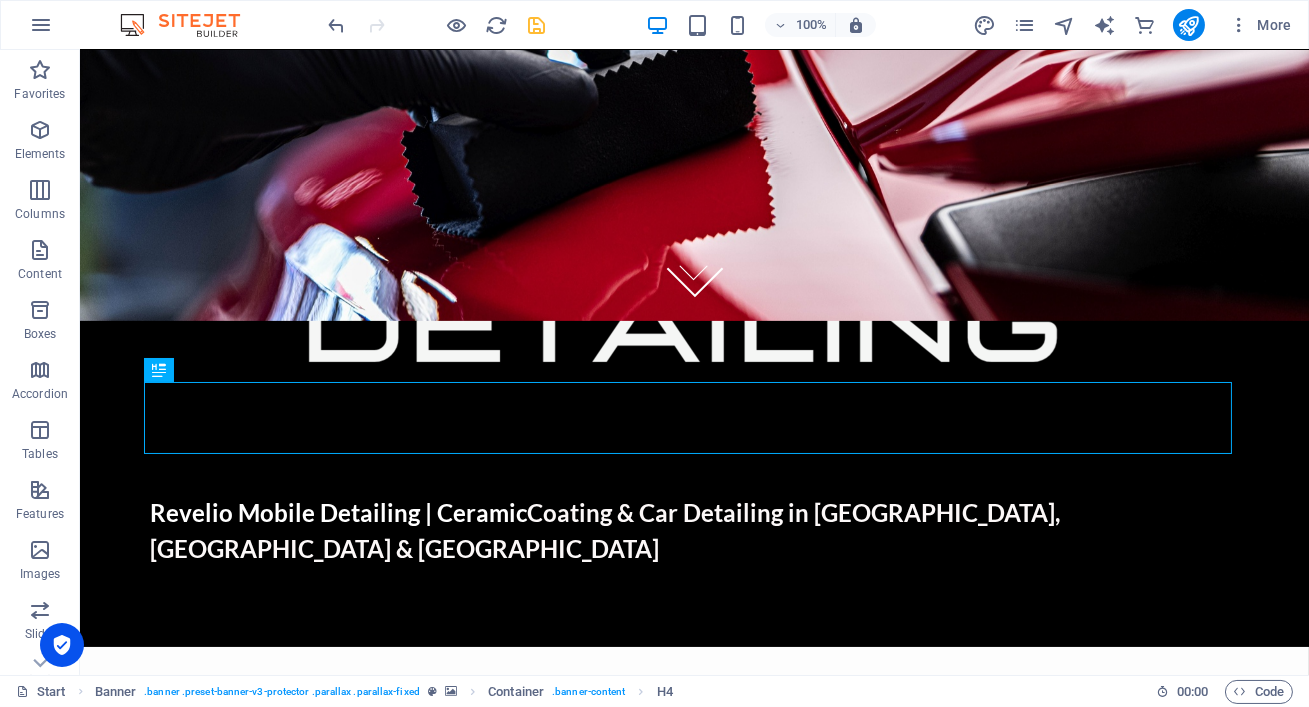 click on "100% More" at bounding box center [654, 25] 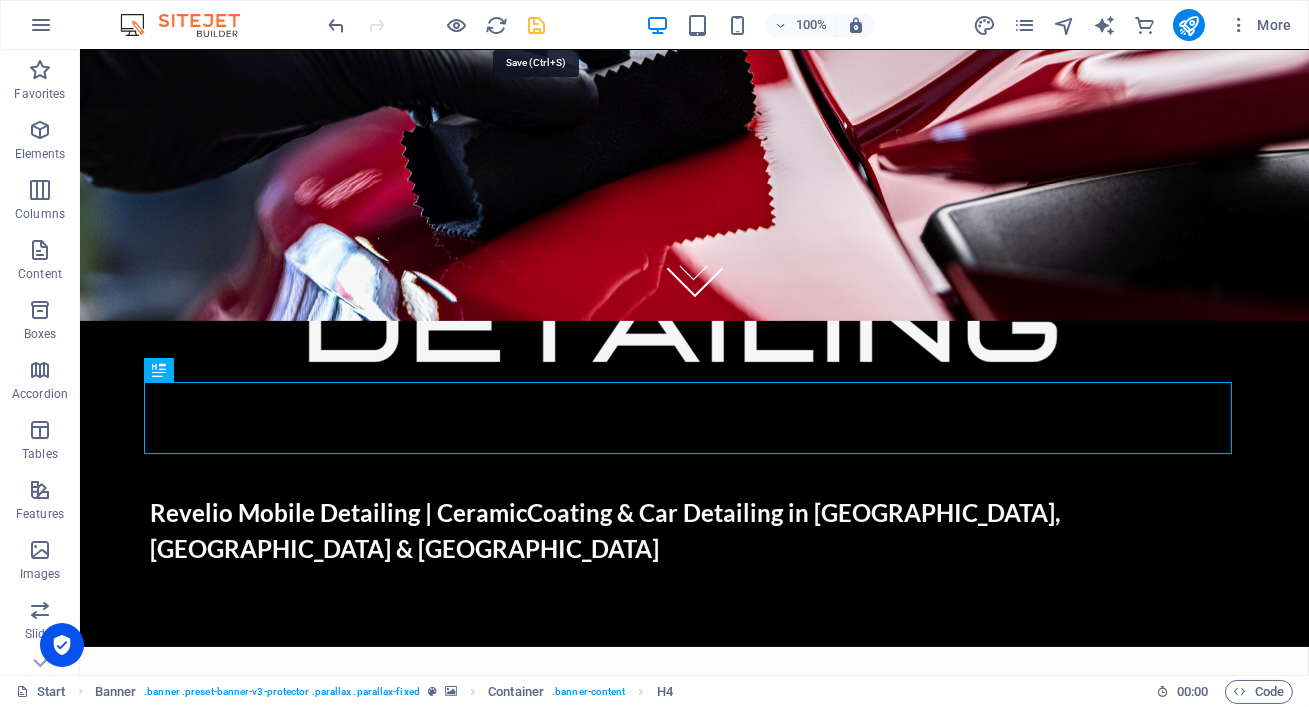 click at bounding box center [537, 25] 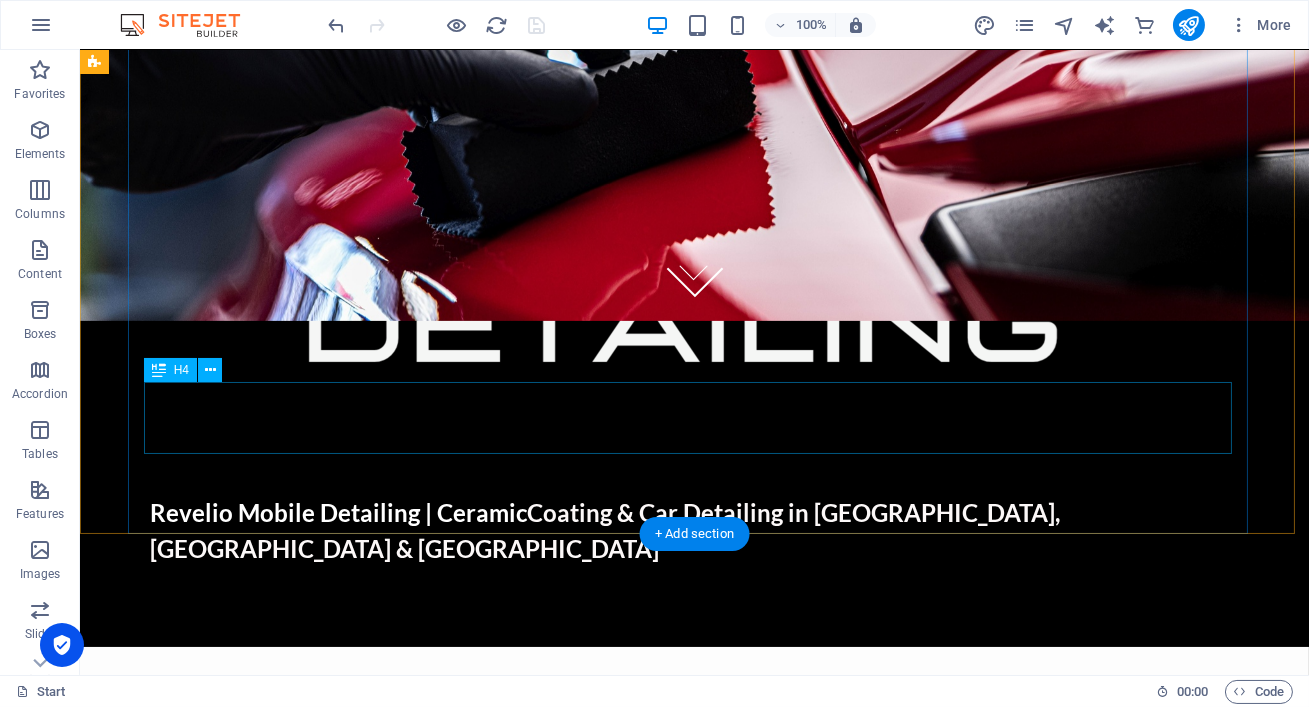 click on "Revelio Mobile Detailing | Ceramic  Co ating & Car Detailing in [GEOGRAPHIC_DATA], [GEOGRAPHIC_DATA] & [GEOGRAPHIC_DATA]" at bounding box center [695, 531] 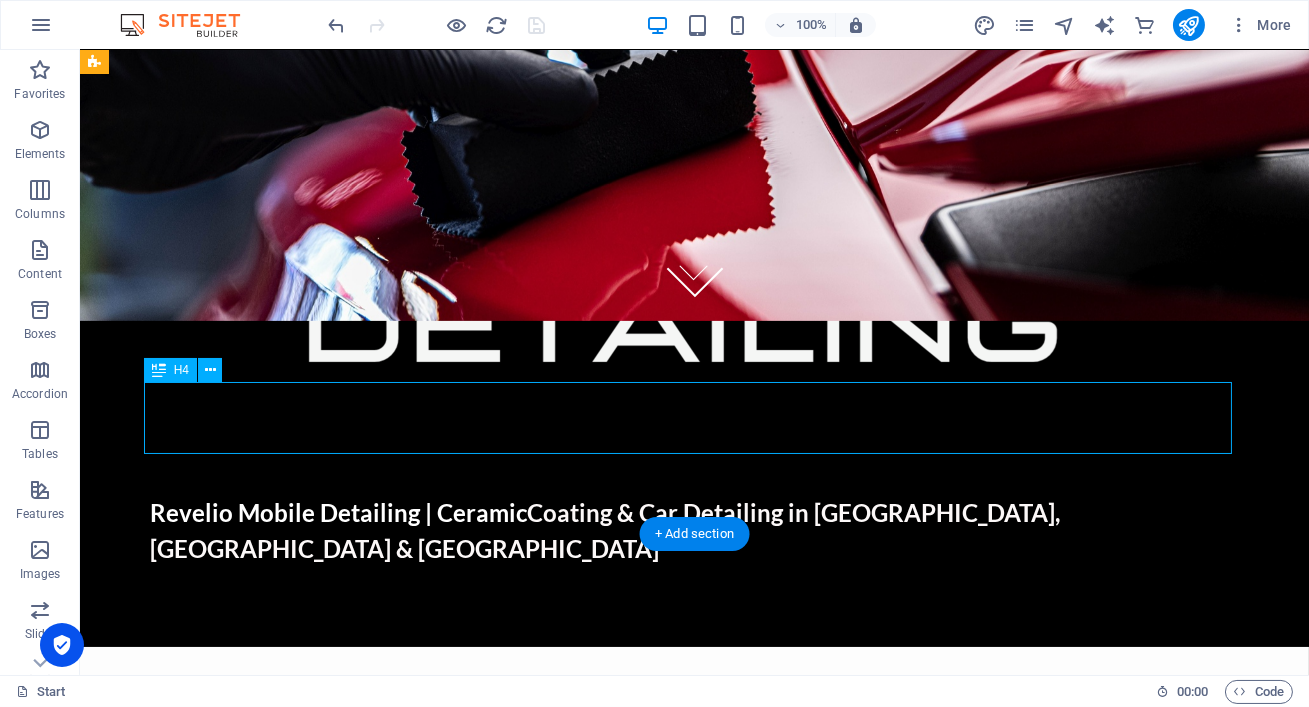 click on "Revelio Mobile Detailing | Ceramic  Co ating & Car Detailing in [GEOGRAPHIC_DATA], [GEOGRAPHIC_DATA] & [GEOGRAPHIC_DATA]" at bounding box center [695, 531] 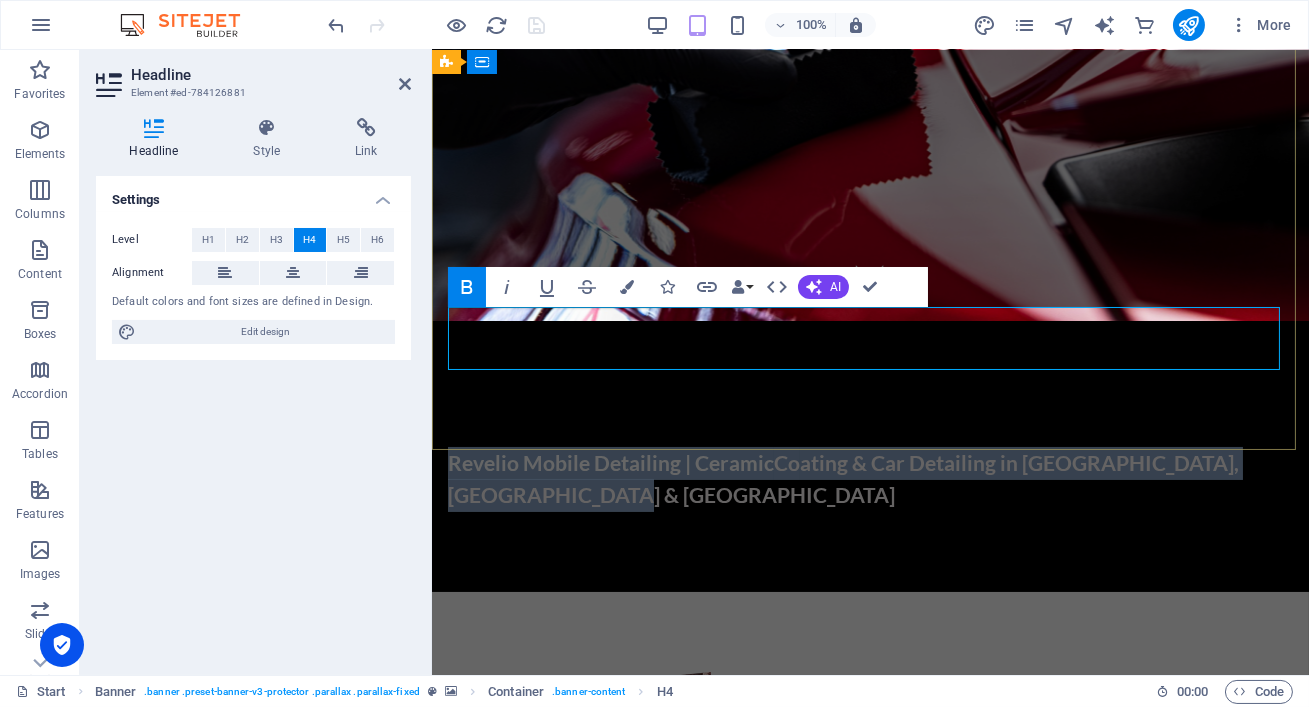 click on "Revelio Mobile Detailing | Ceramic" at bounding box center [610, 462] 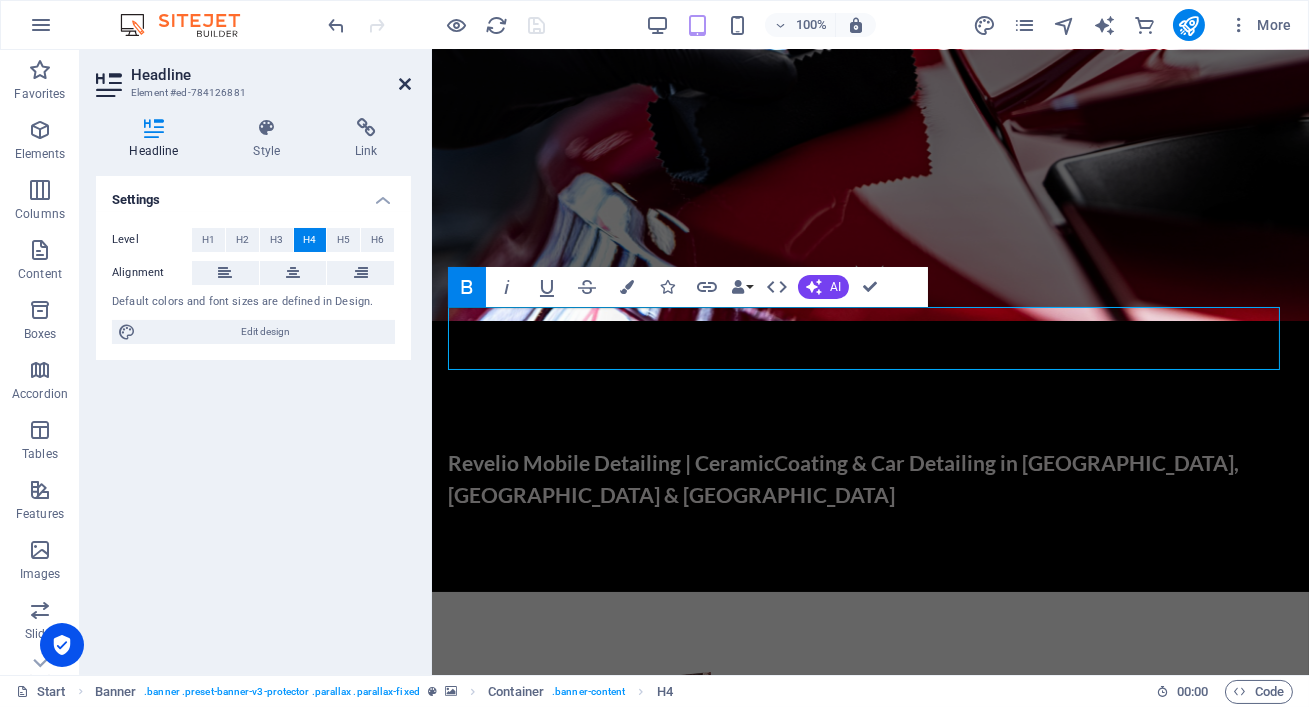 click at bounding box center [405, 84] 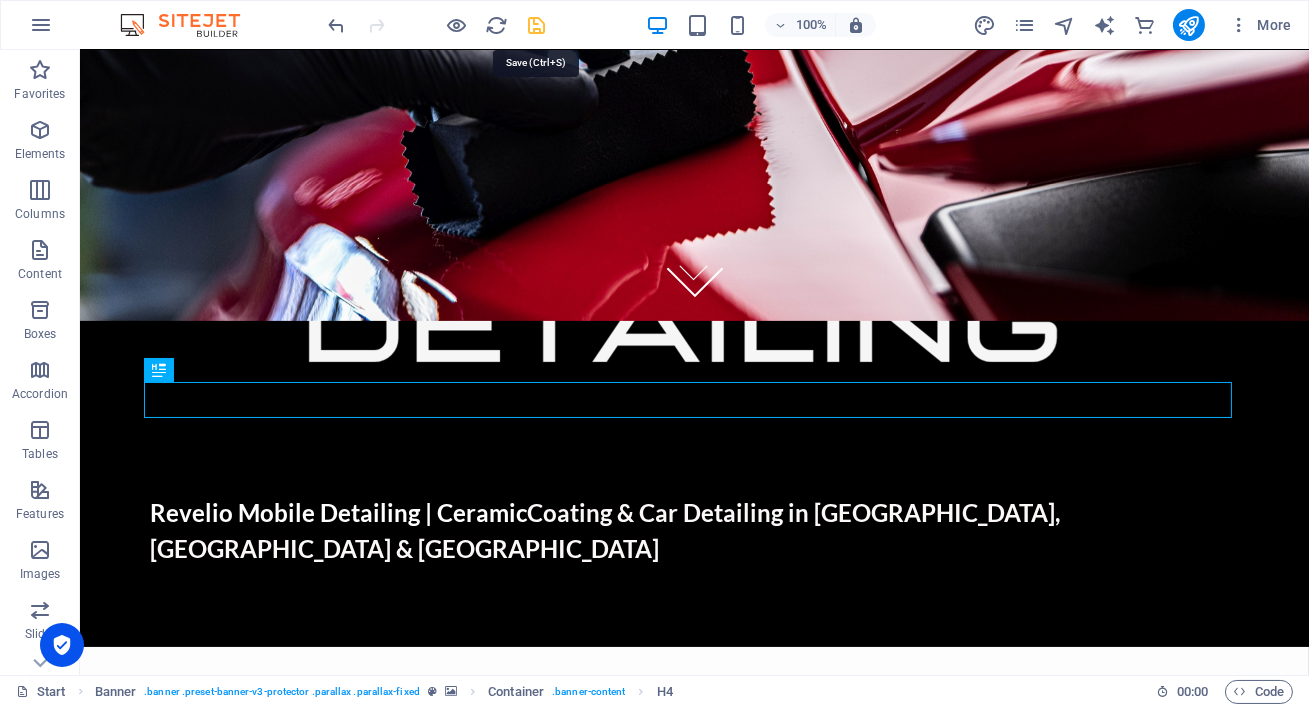 click at bounding box center [537, 25] 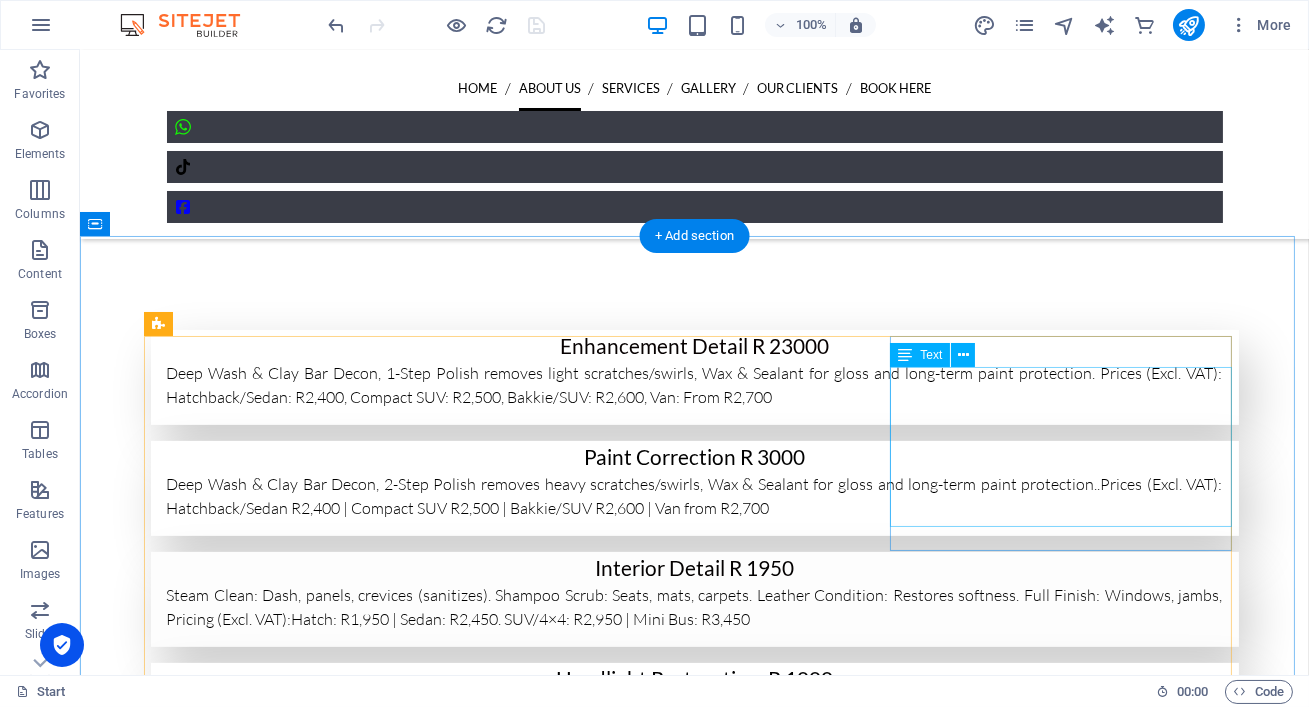 scroll, scrollTop: 1294, scrollLeft: 0, axis: vertical 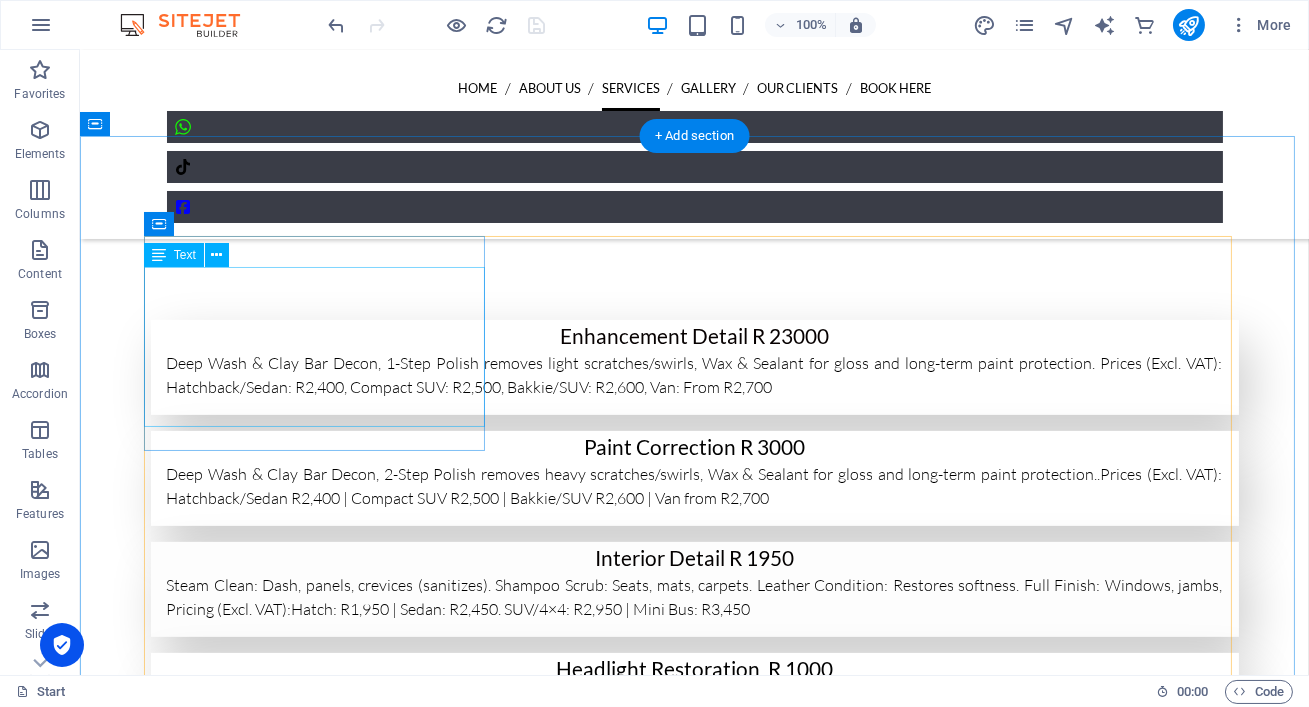 click on "Deep Wash & Clay Bar Decon, 1-Step Polish removes light scratches/swirls, Wax & Sealant for gloss and long-term paint protection. Prices (Excl. VAT): Hatchback/Sedan: R2,400, Compact SUV: R2,500, Bakkie/SUV: R2,600, Van: From R2,700" at bounding box center [695, 383] 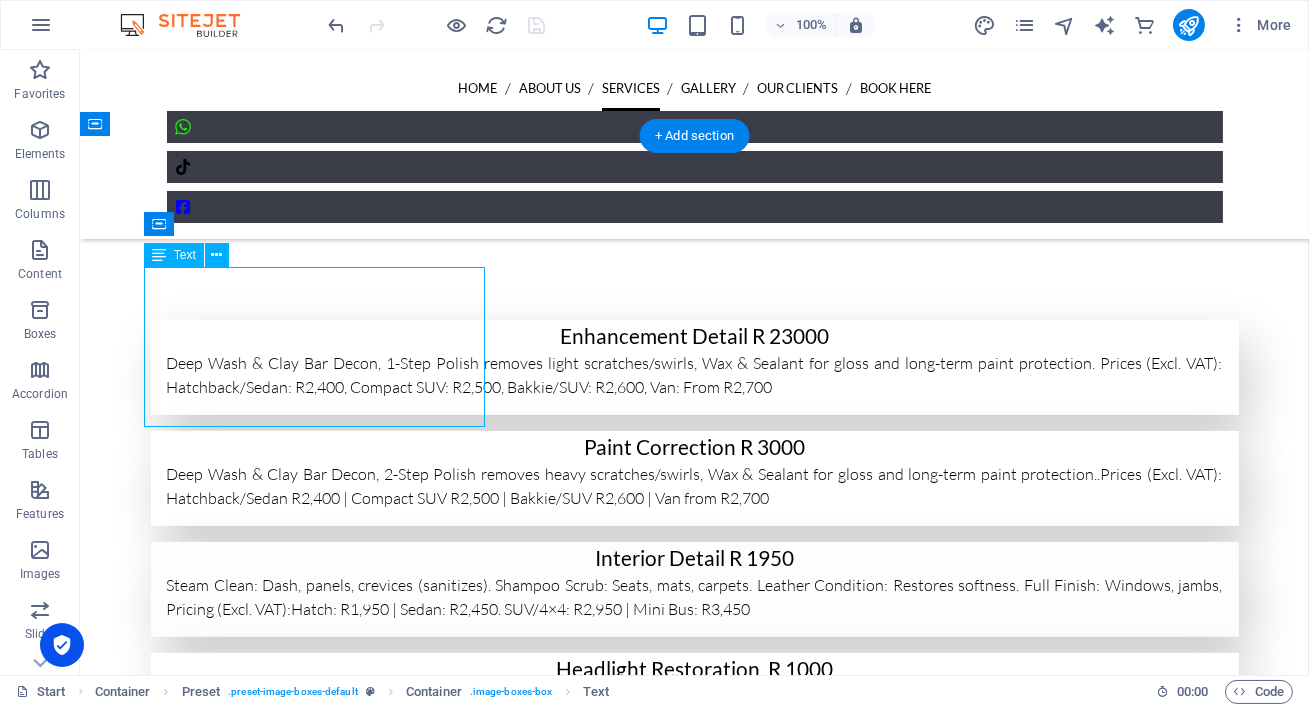 click on "Deep Wash & Clay Bar Decon, 1-Step Polish removes light scratches/swirls, Wax & Sealant for gloss and long-term paint protection. Prices (Excl. VAT): Hatchback/Sedan: R2,400, Compact SUV: R2,500, Bakkie/SUV: R2,600, Van: From R2,700" at bounding box center (695, 383) 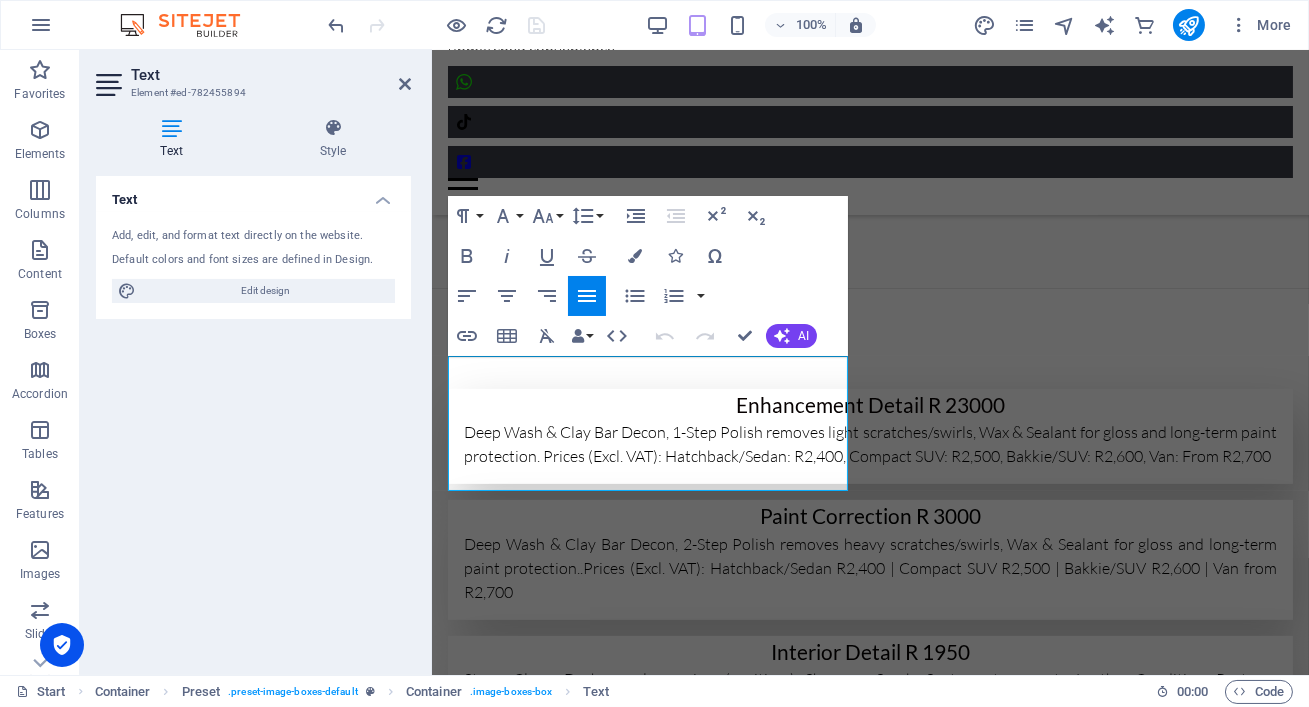 scroll, scrollTop: 1685, scrollLeft: 0, axis: vertical 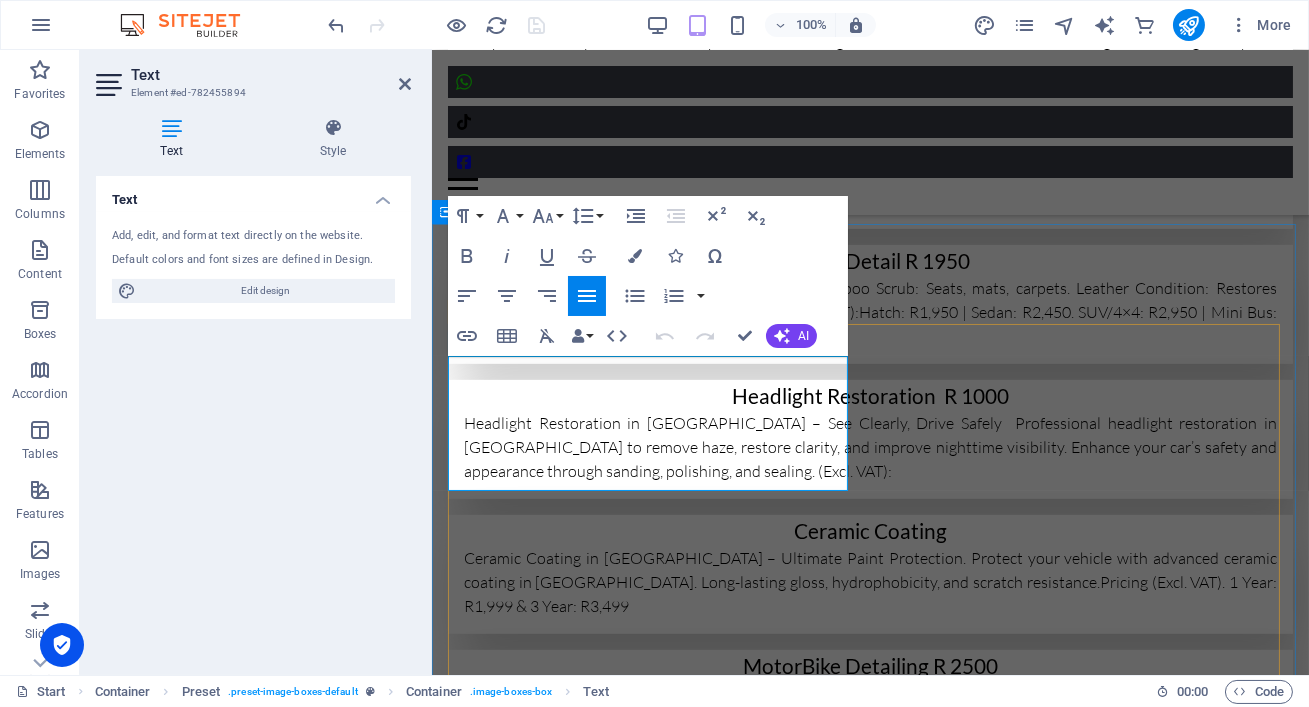 click on "Deep Wash & Clay Bar Decon, 1-Step Polish removes light scratches/swirls, Wax & Sealant for gloss and long-term paint protection. Prices (Excl. VAT): Hatchback/Sedan: R2,400, Compact SUV: R2,500, Bakkie/SUV: R2,600, Van: From R2,700" at bounding box center (869, 53) 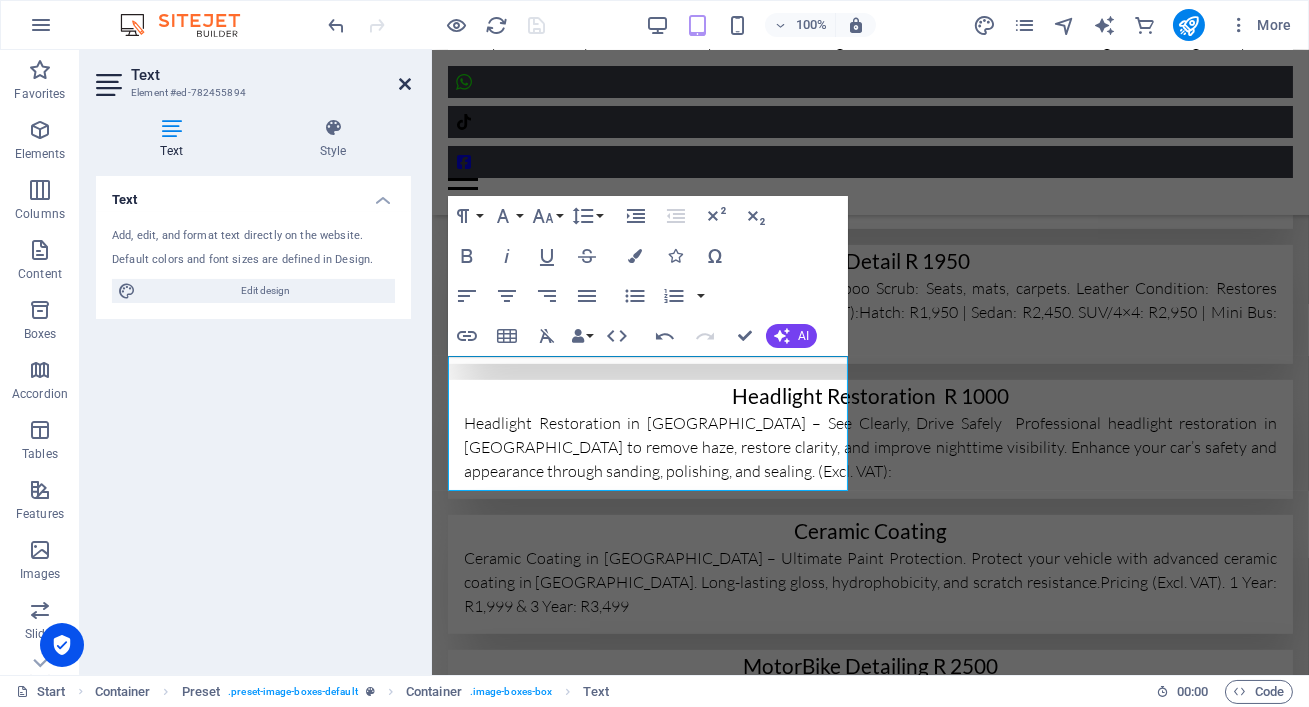 click at bounding box center [405, 84] 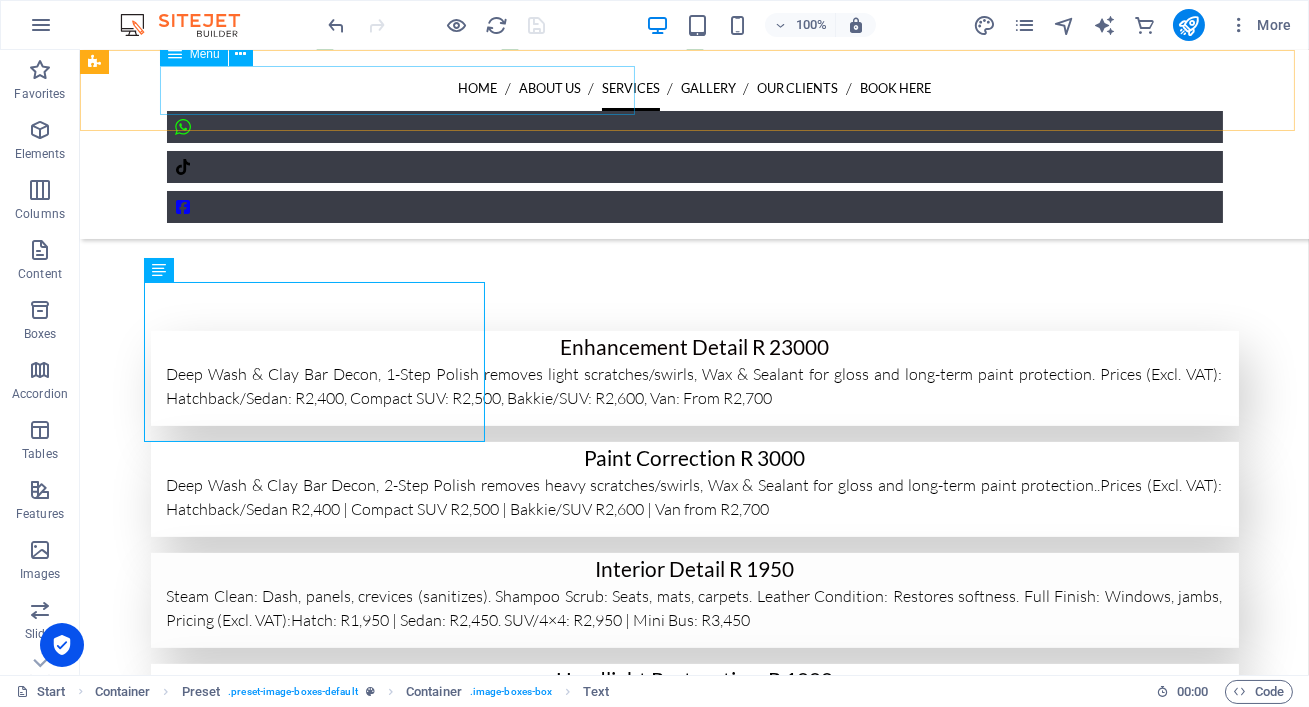 scroll, scrollTop: 1279, scrollLeft: 0, axis: vertical 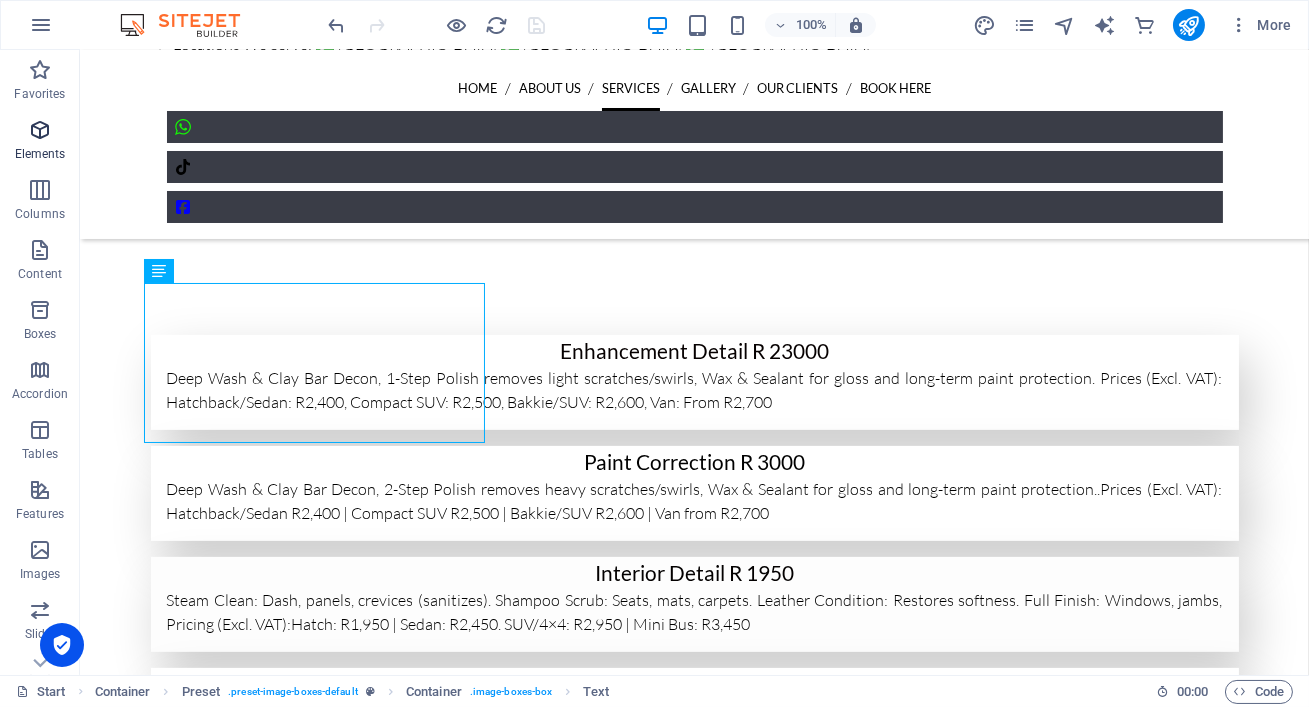 click on "Elements" at bounding box center (40, 154) 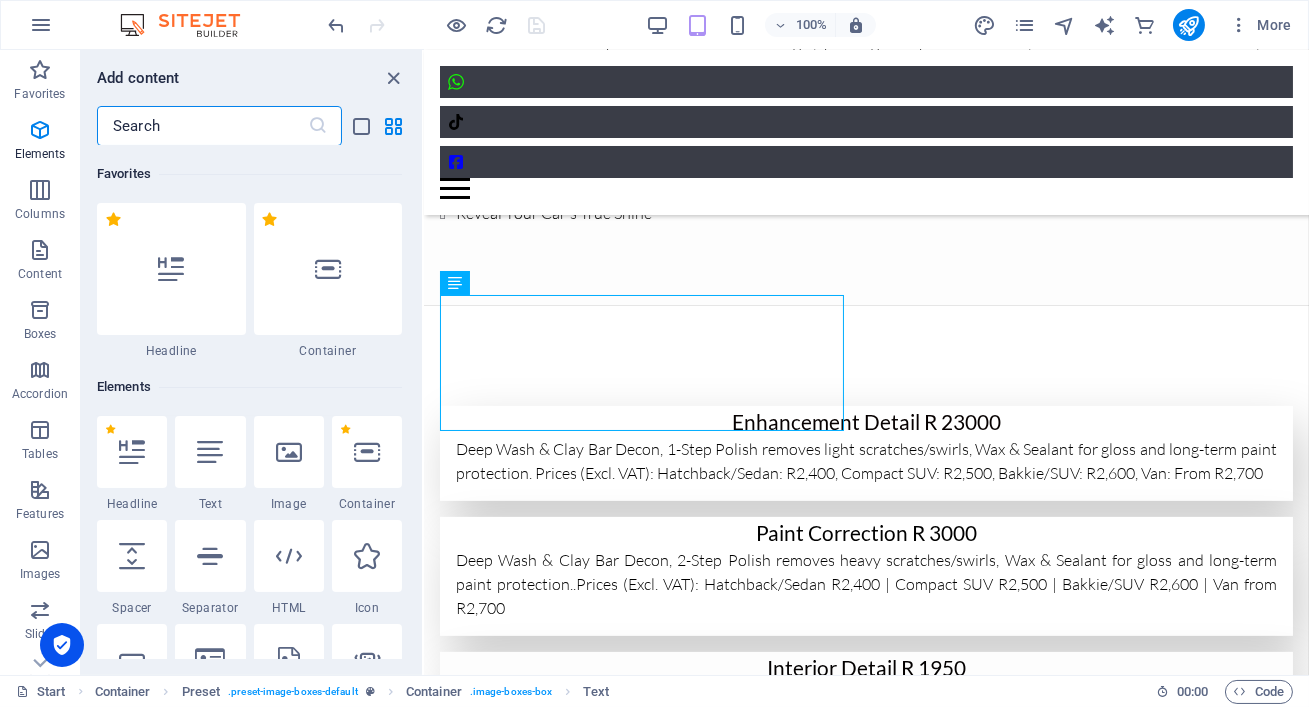 scroll, scrollTop: 1756, scrollLeft: 0, axis: vertical 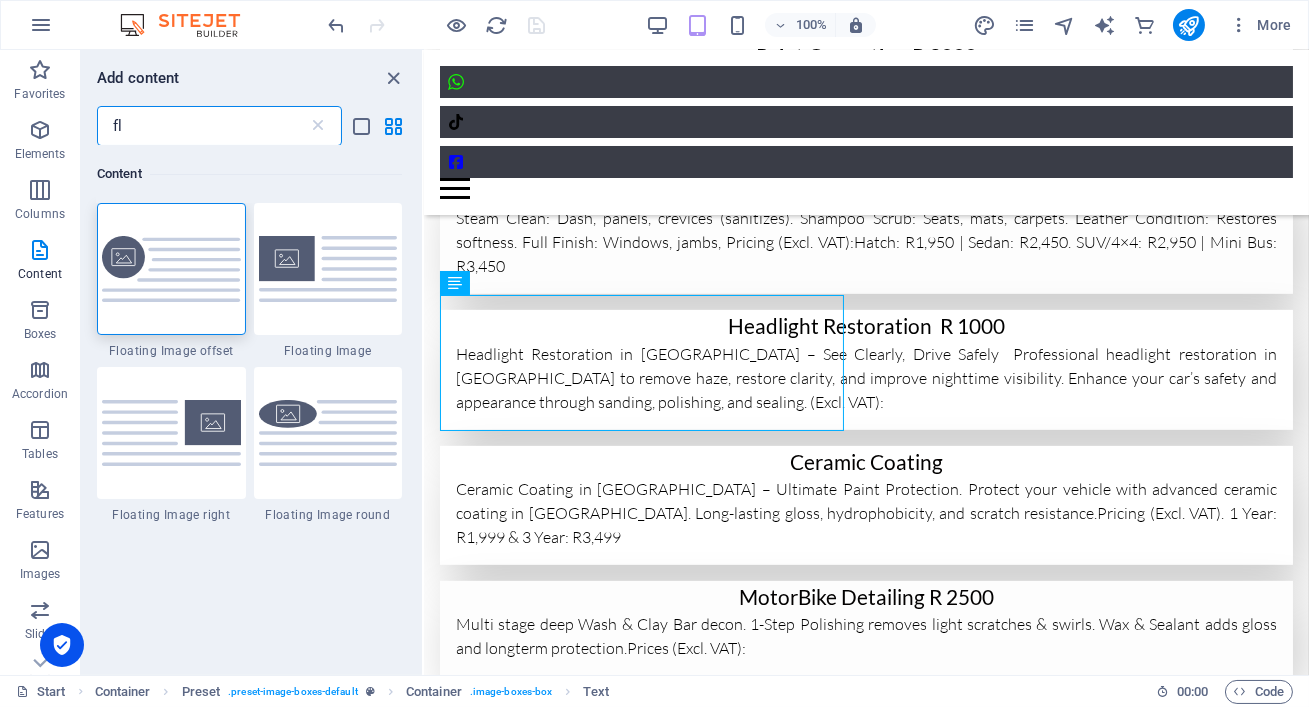 type on "f" 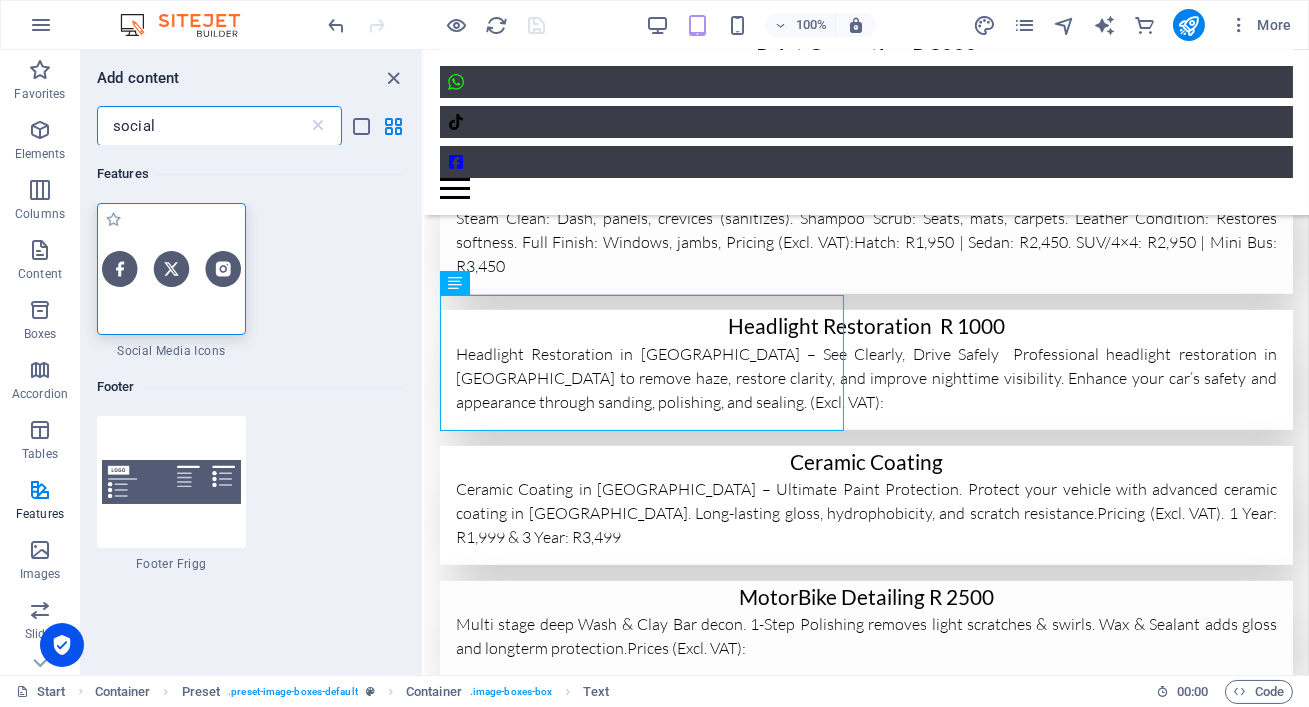 type on "social" 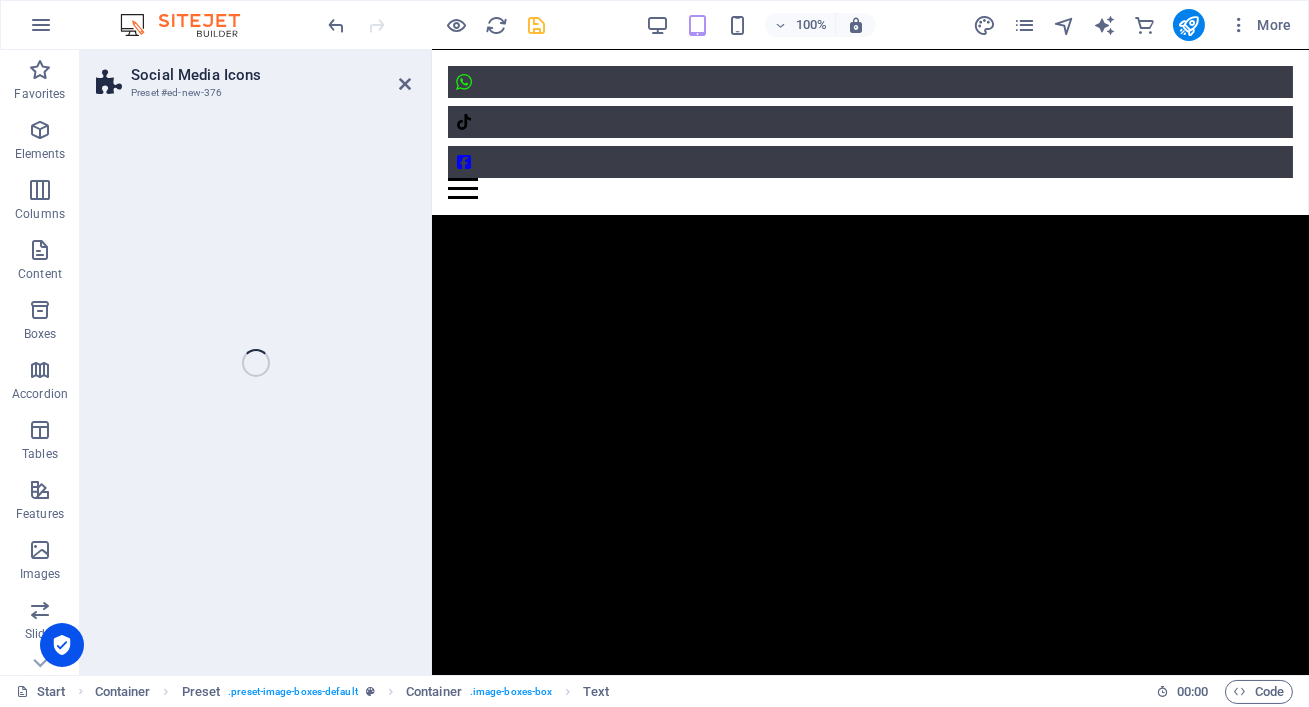 scroll, scrollTop: 5149, scrollLeft: 0, axis: vertical 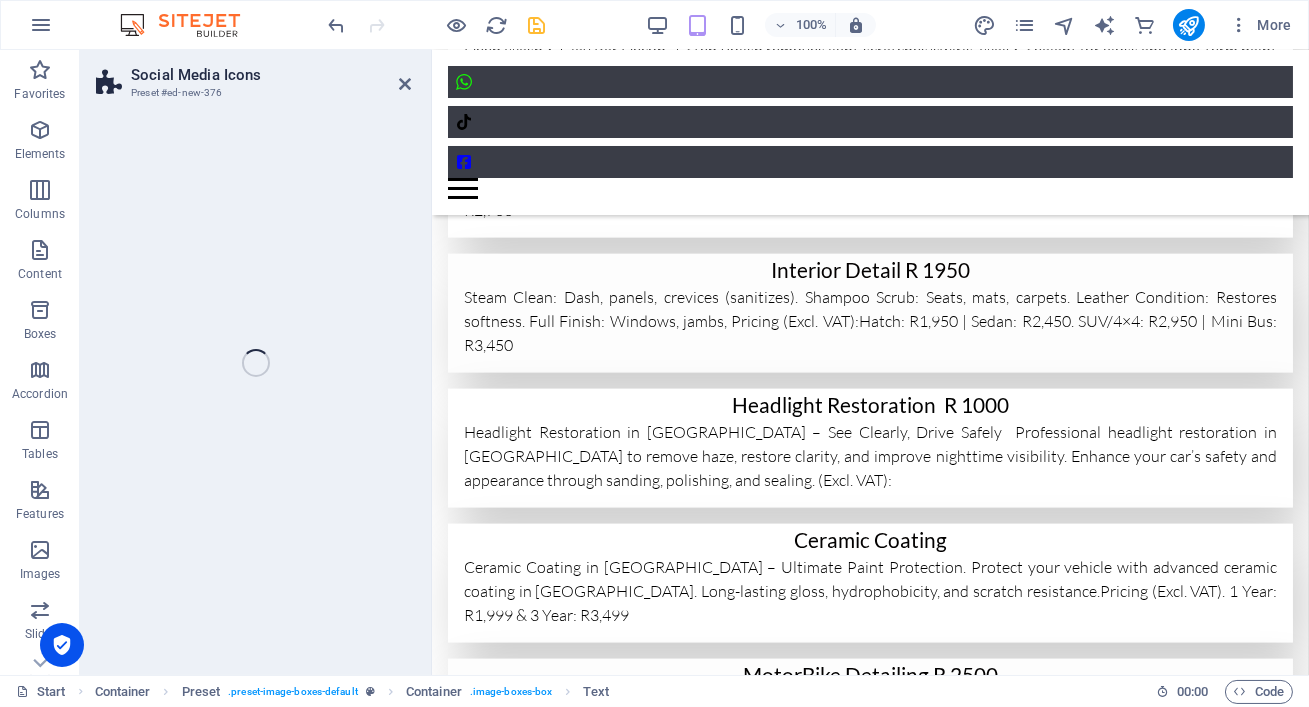 select on "rem" 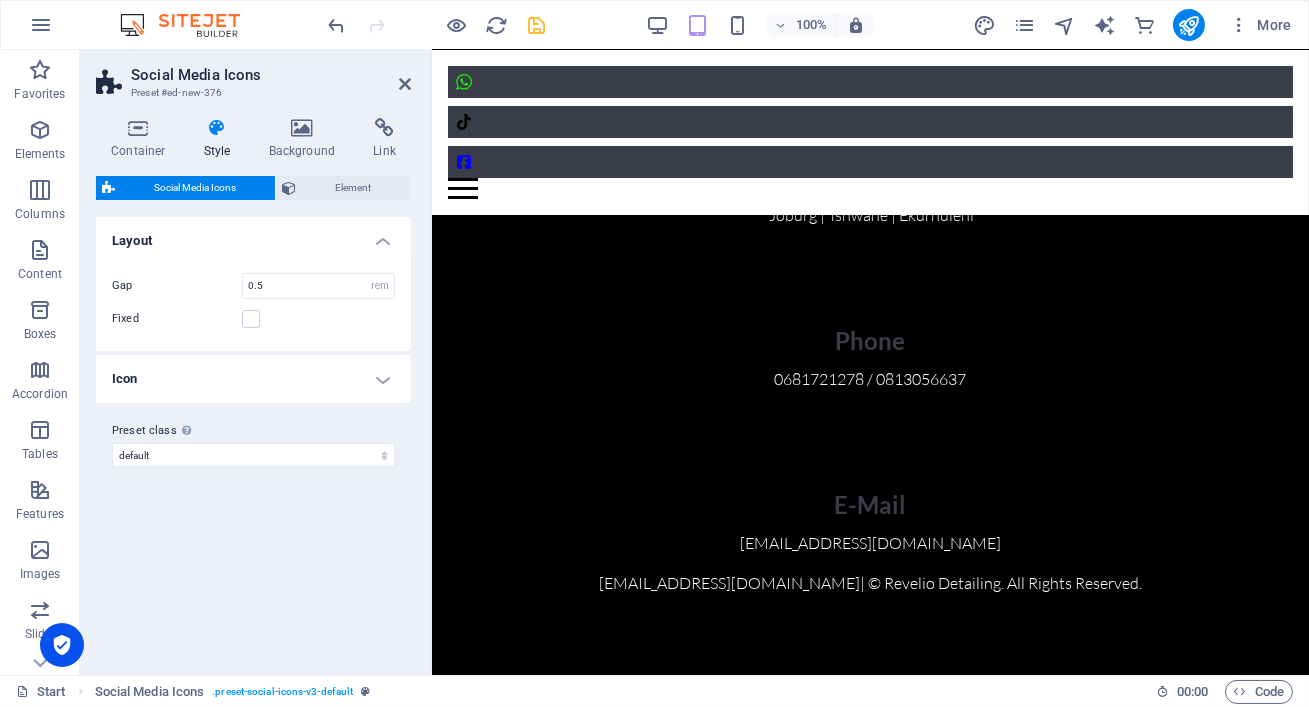 scroll, scrollTop: 5227, scrollLeft: 0, axis: vertical 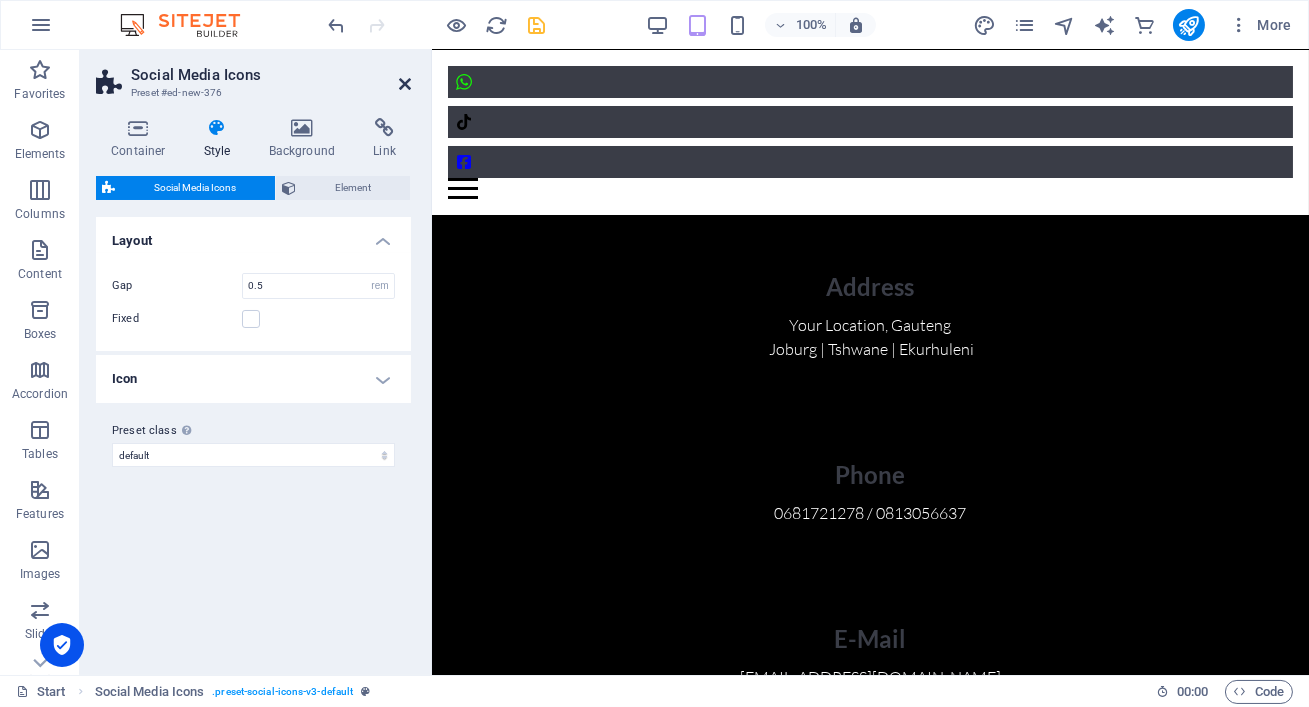 click at bounding box center [405, 84] 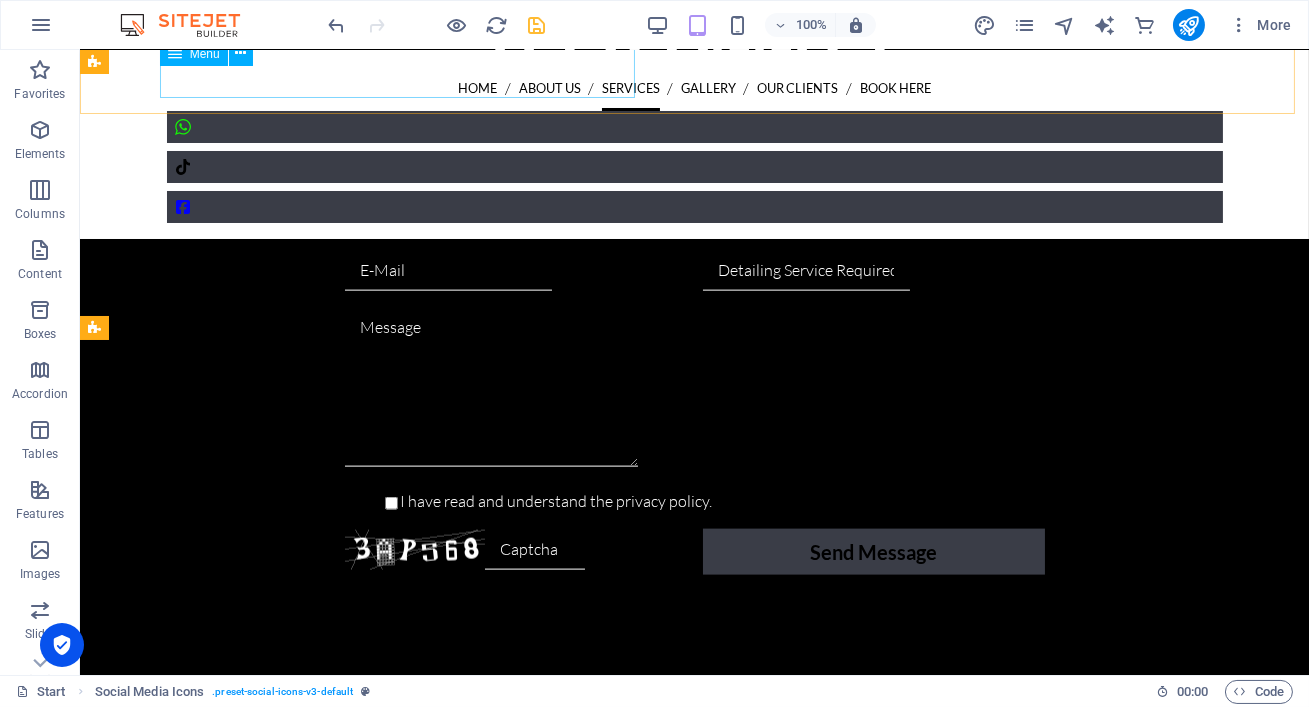 scroll, scrollTop: 1090, scrollLeft: 0, axis: vertical 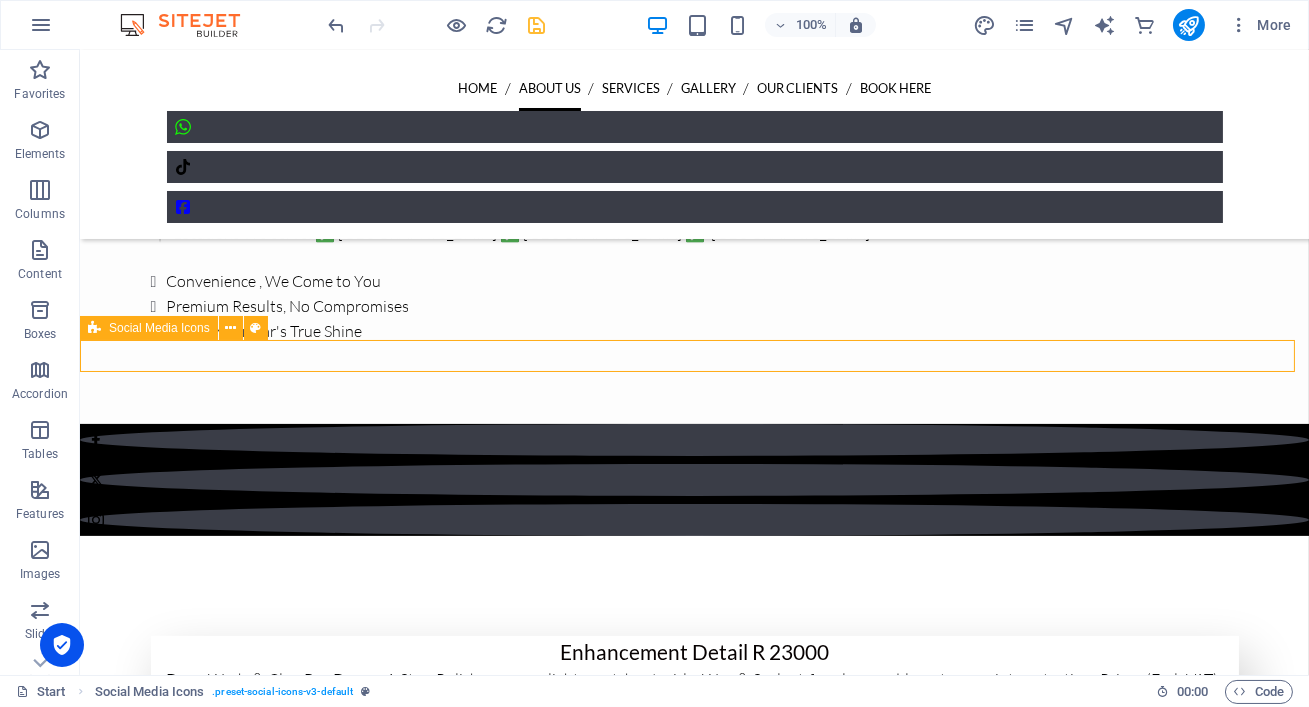 click on "Social Media Icons" at bounding box center (159, 328) 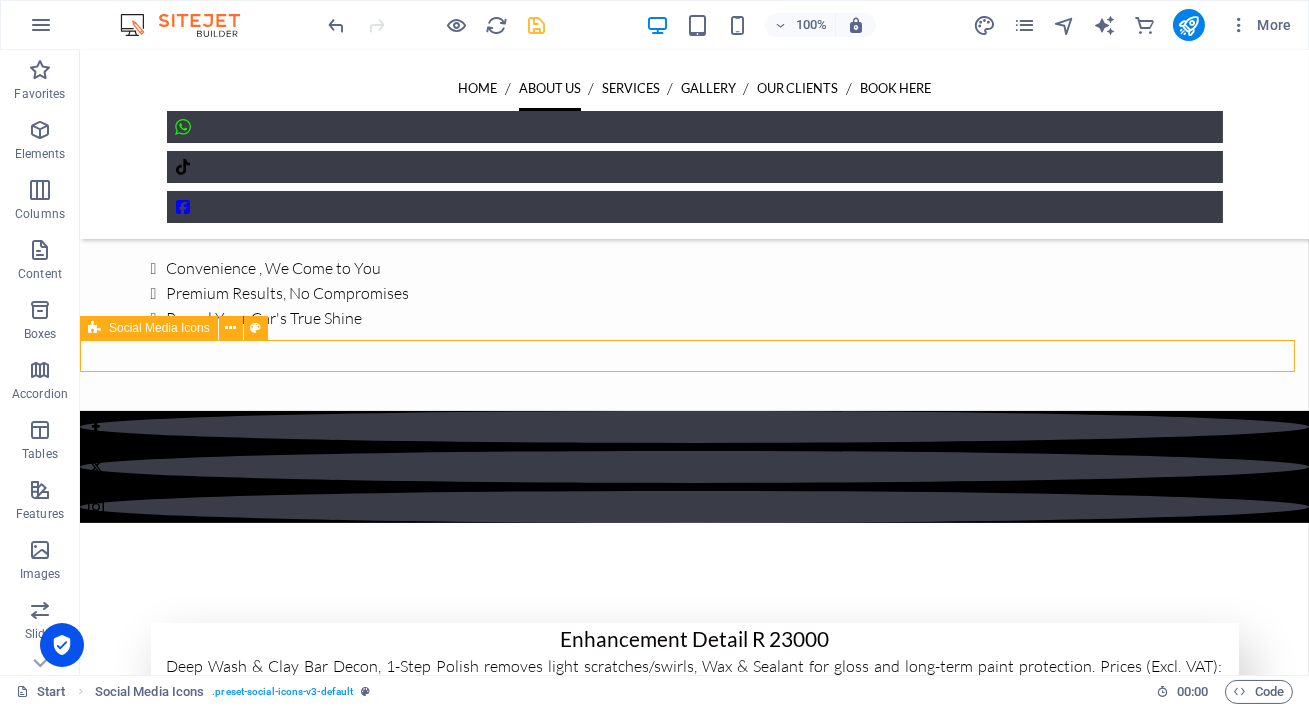 select on "rem" 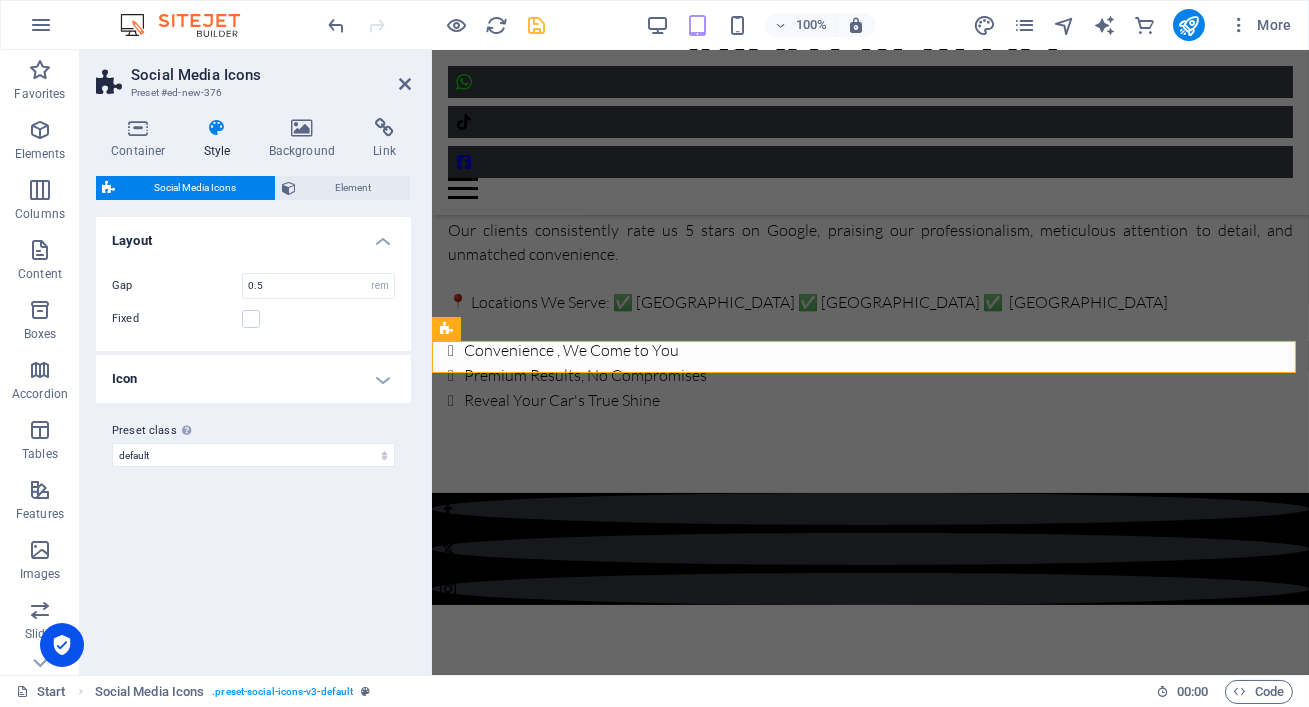 scroll, scrollTop: 1569, scrollLeft: 0, axis: vertical 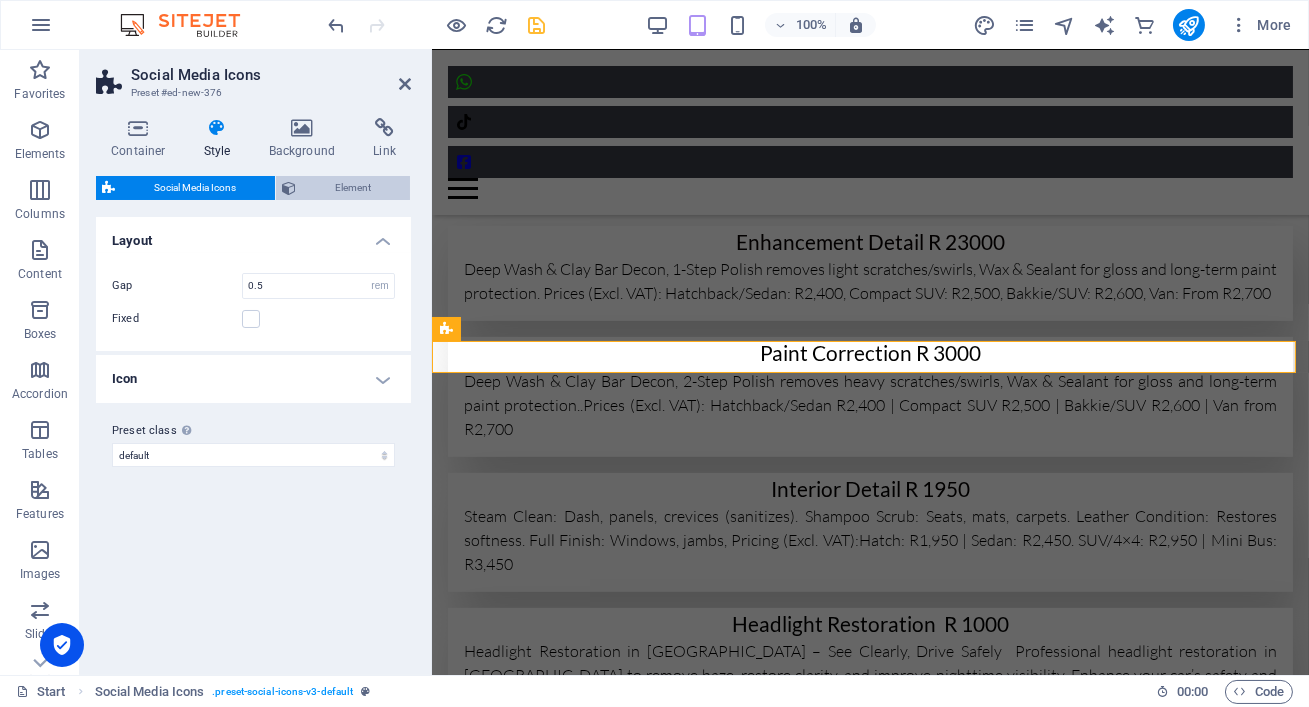 click on "Element" at bounding box center [353, 188] 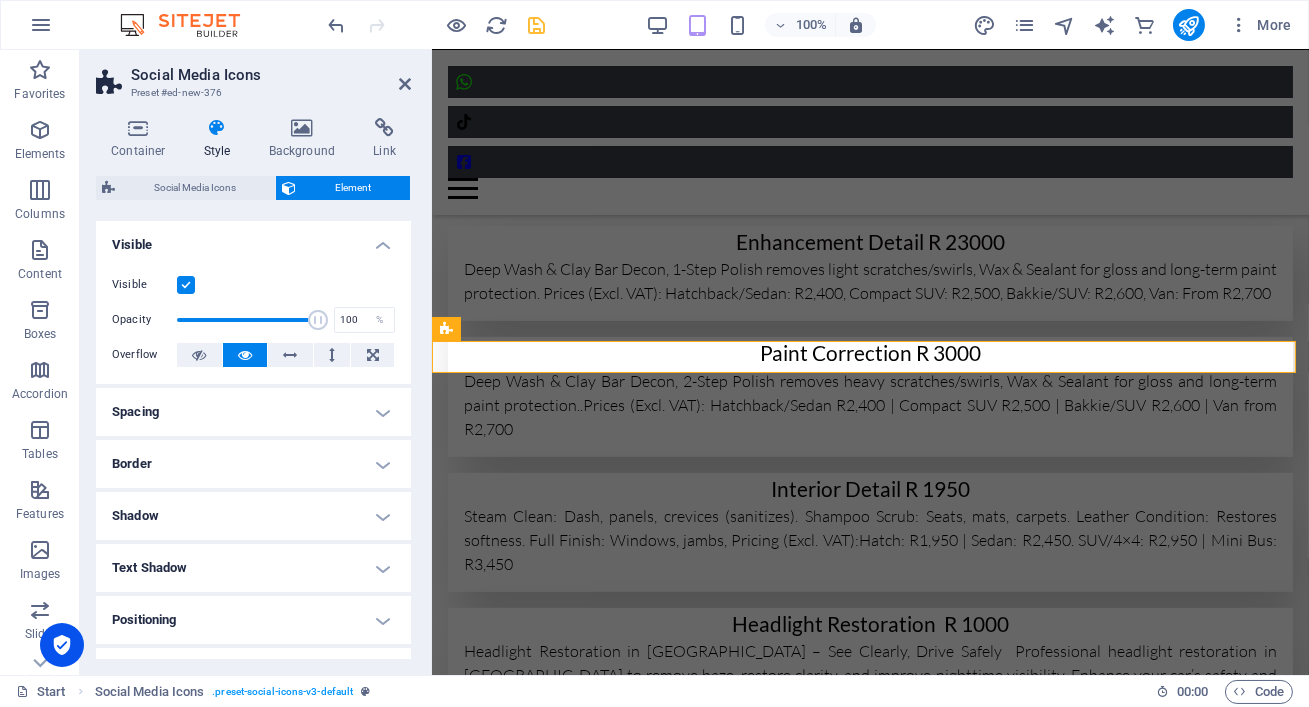 click on "Positioning" at bounding box center (253, 620) 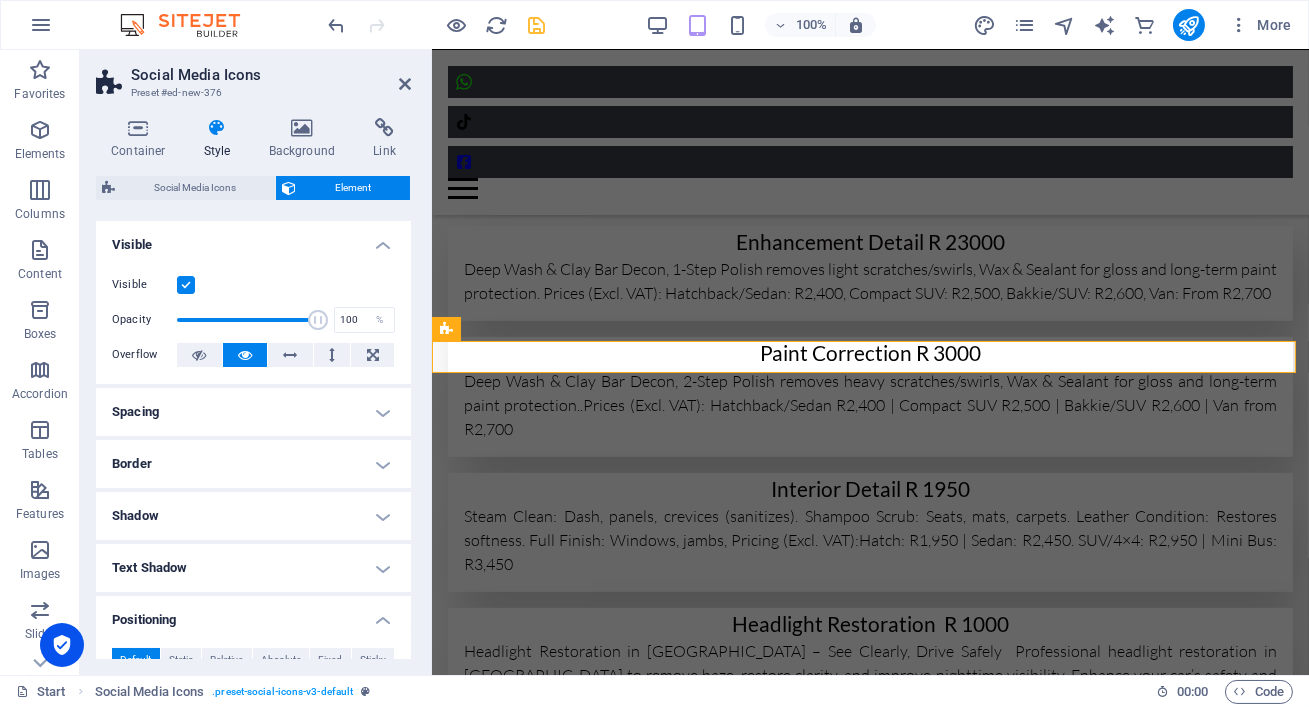 drag, startPoint x: 412, startPoint y: 343, endPoint x: 408, endPoint y: 424, distance: 81.09871 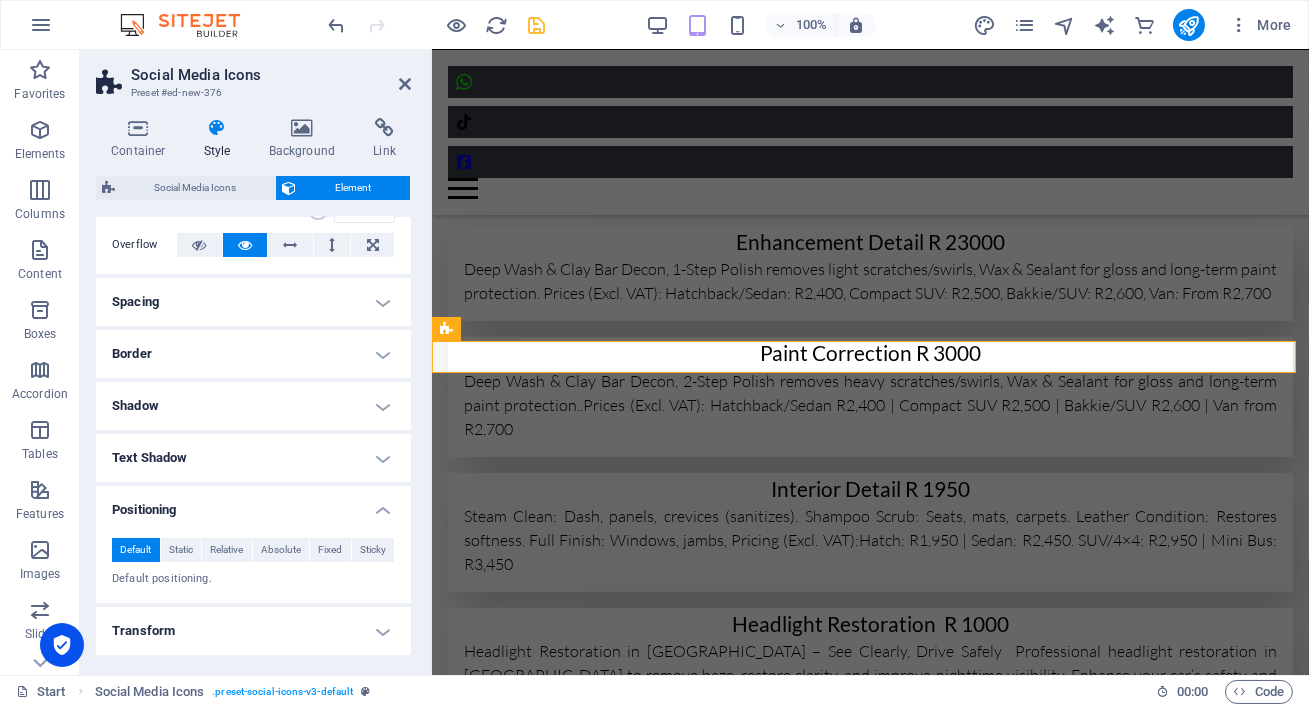 scroll, scrollTop: 108, scrollLeft: 0, axis: vertical 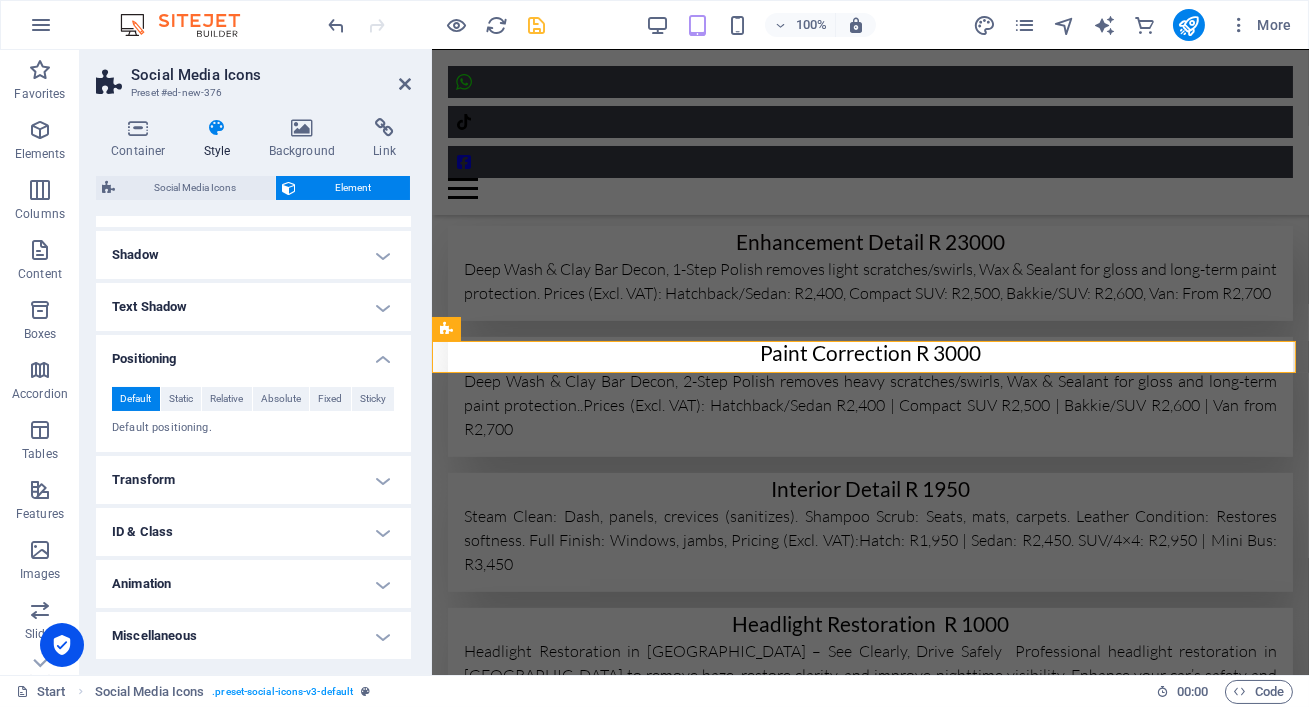 click on "Transform" at bounding box center [253, 480] 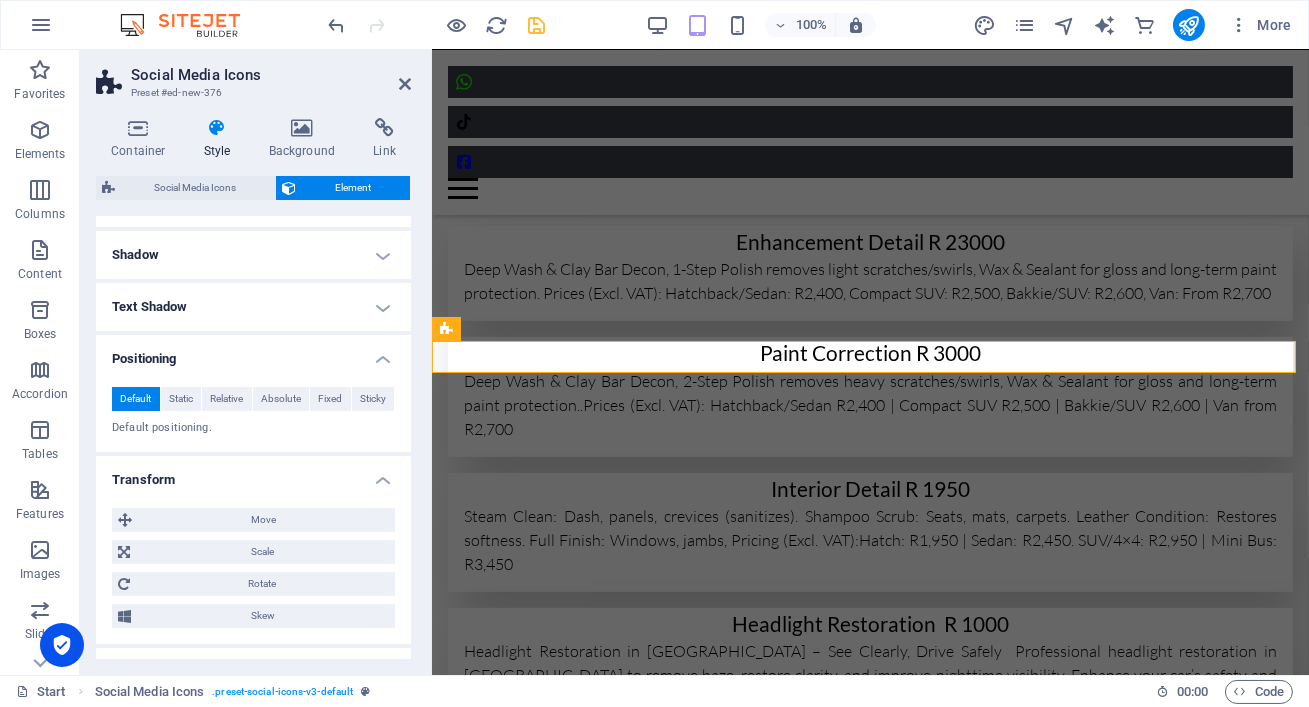 click on "Transform" at bounding box center [253, 474] 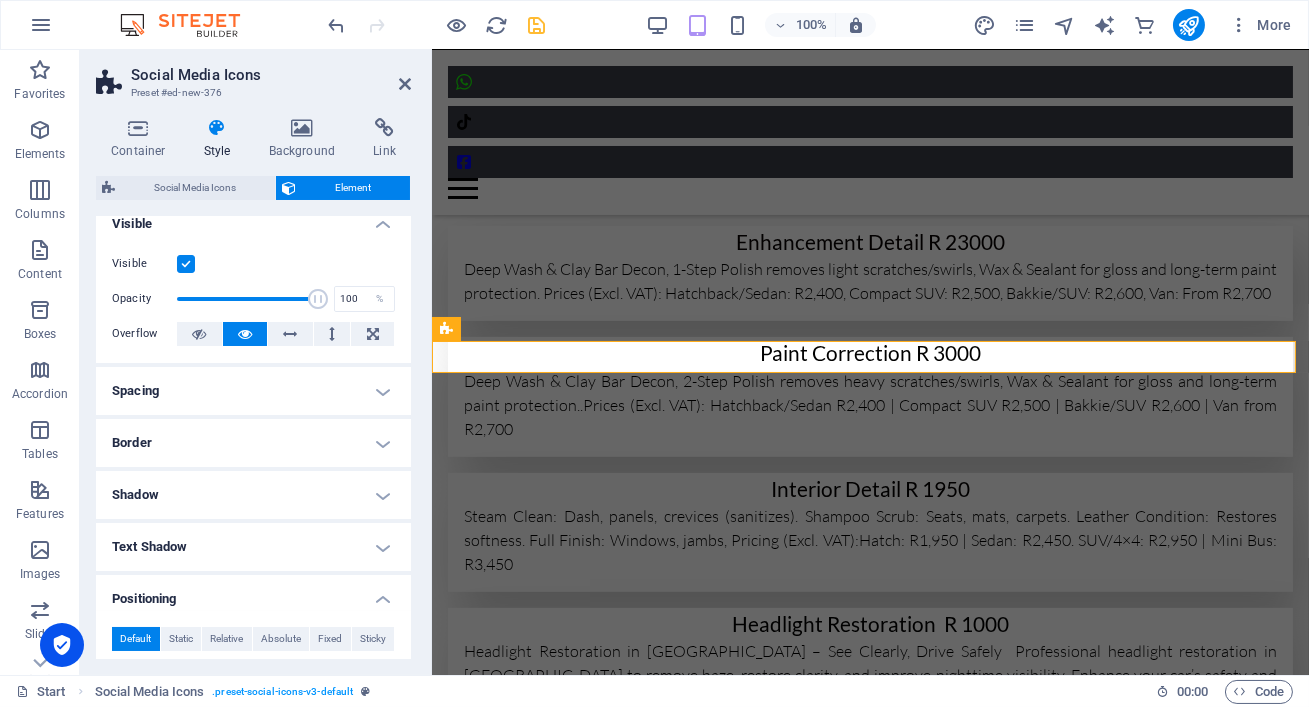 scroll, scrollTop: 0, scrollLeft: 0, axis: both 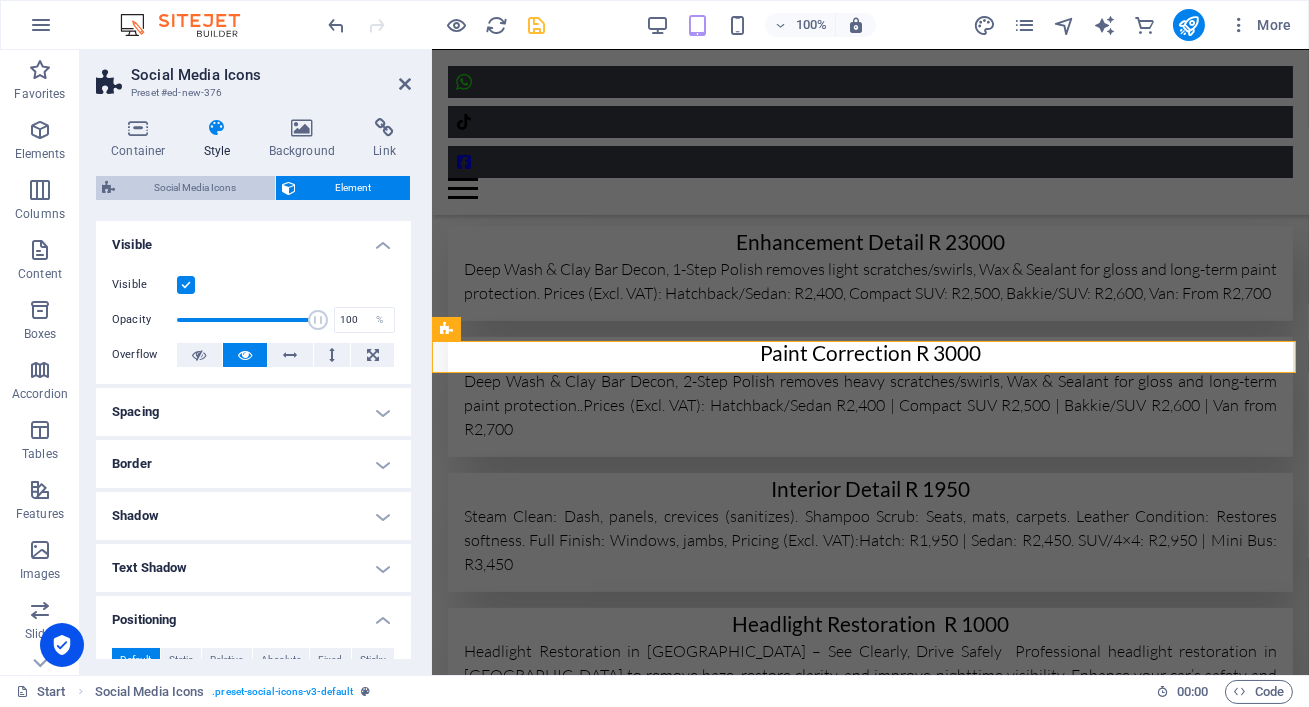 click on "Social Media Icons" at bounding box center [195, 188] 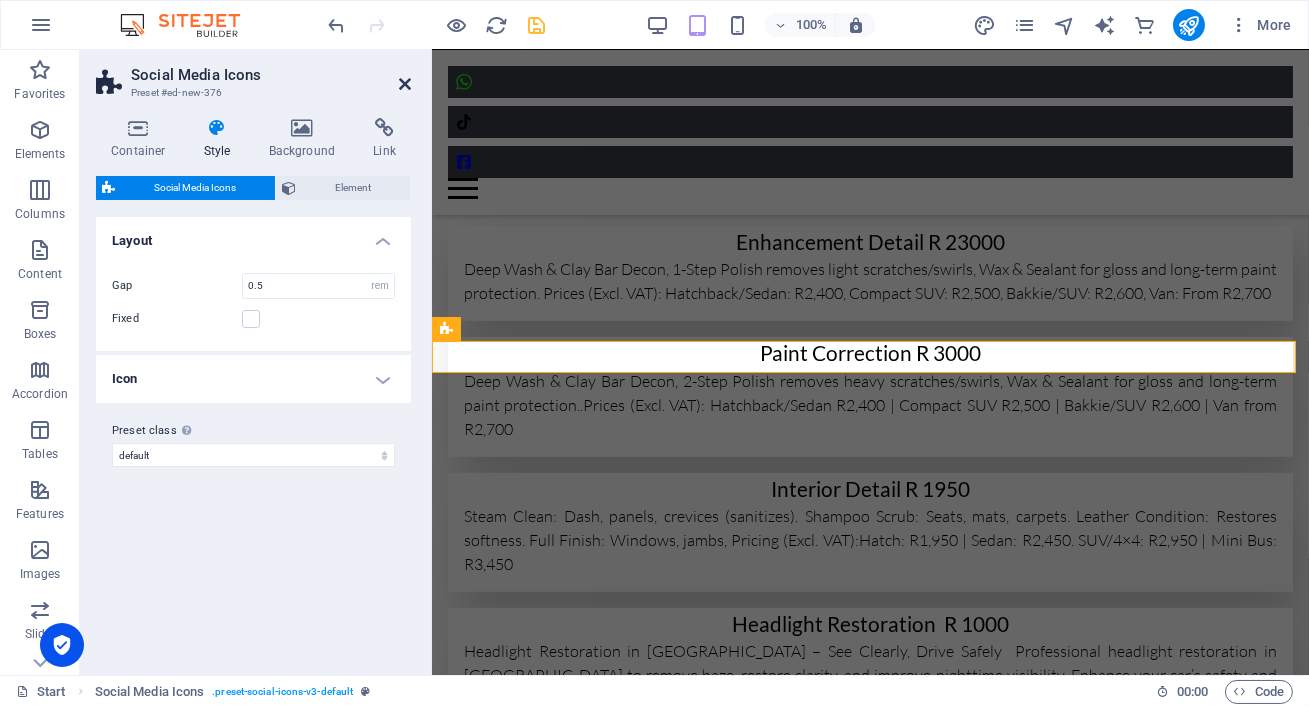 drag, startPoint x: 408, startPoint y: 76, endPoint x: 285, endPoint y: 12, distance: 138.65425 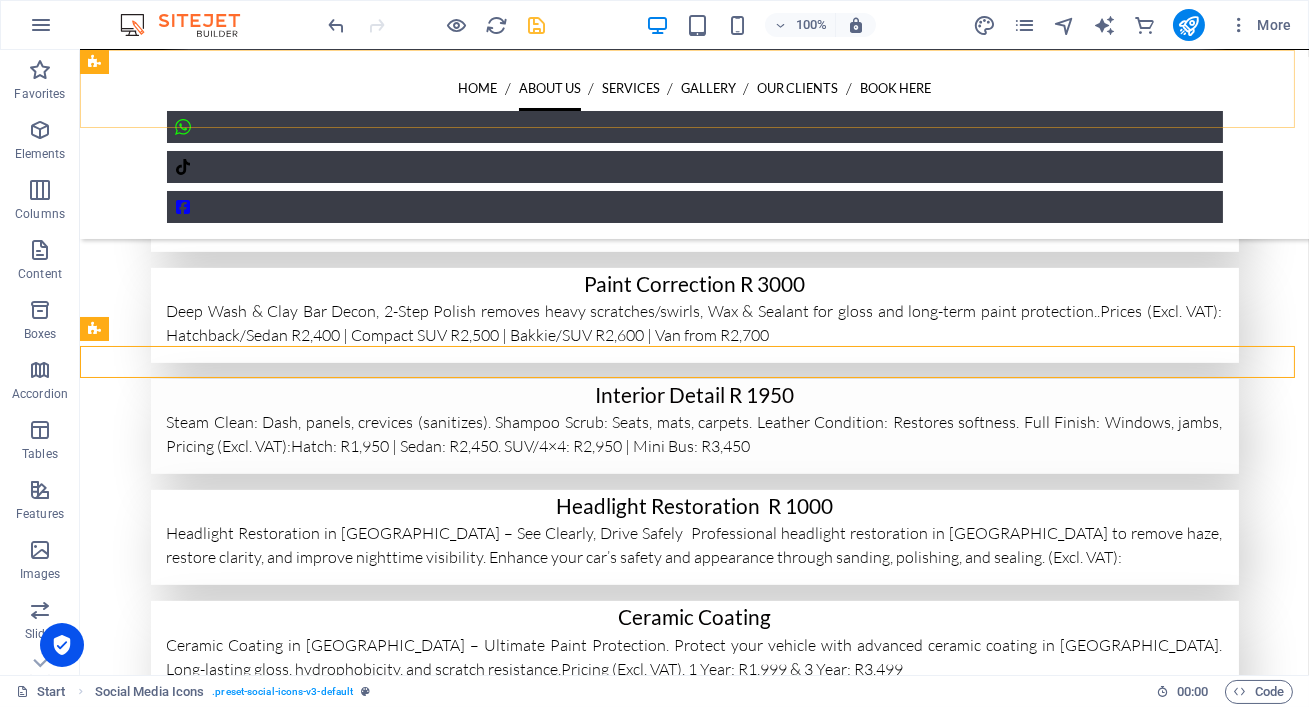 scroll, scrollTop: 1090, scrollLeft: 0, axis: vertical 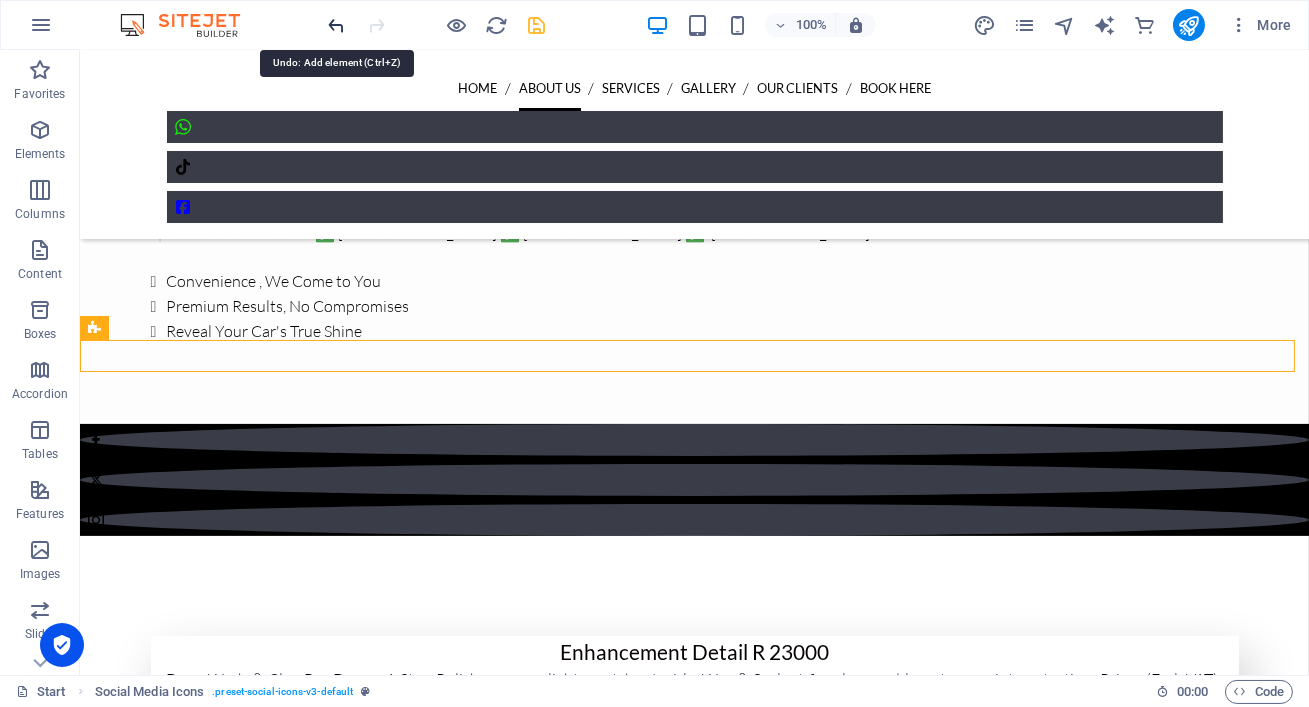 click at bounding box center (337, 25) 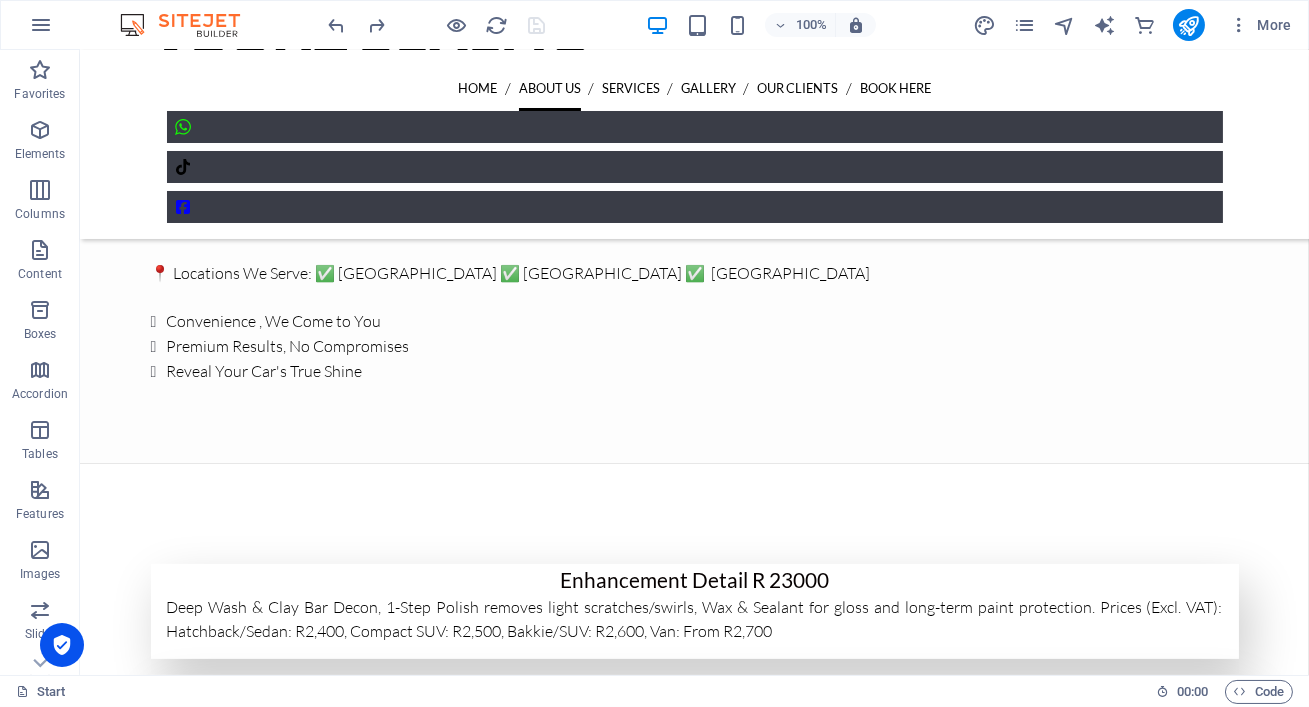 scroll, scrollTop: 1037, scrollLeft: 0, axis: vertical 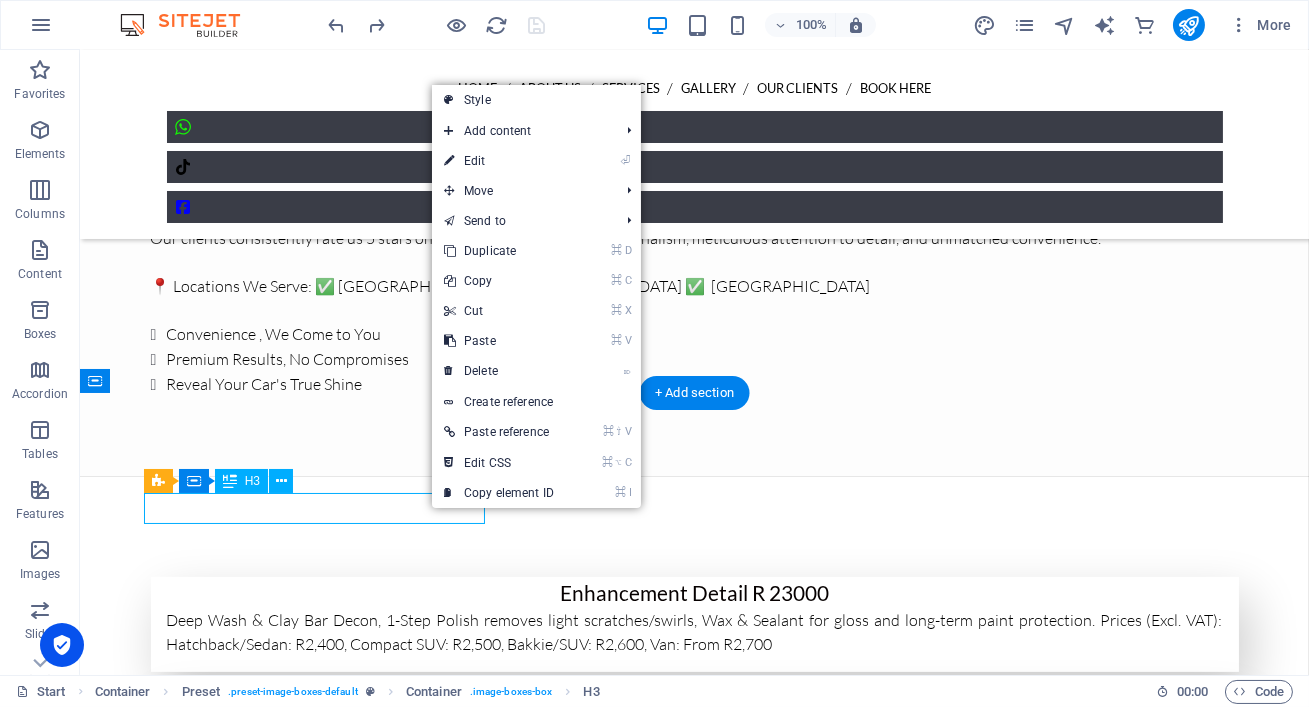 click on "Enhancement Detail R 23000" at bounding box center [695, 592] 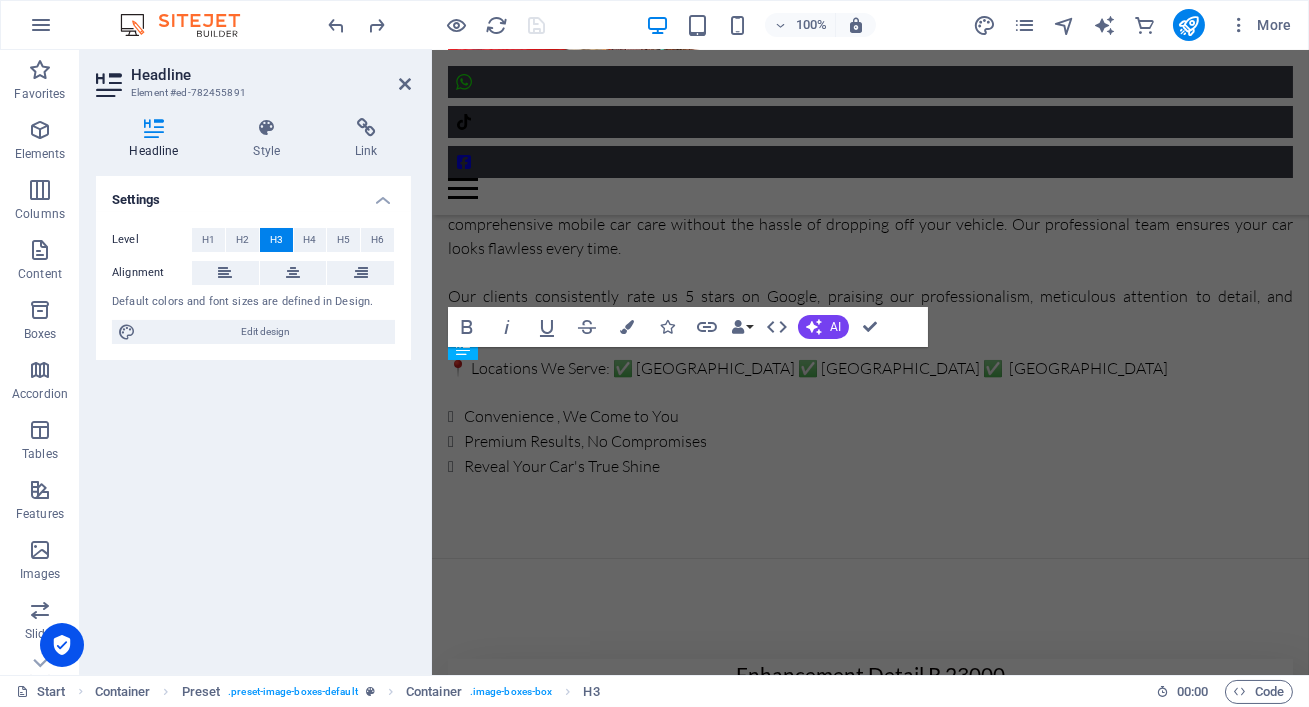 scroll, scrollTop: 1662, scrollLeft: 0, axis: vertical 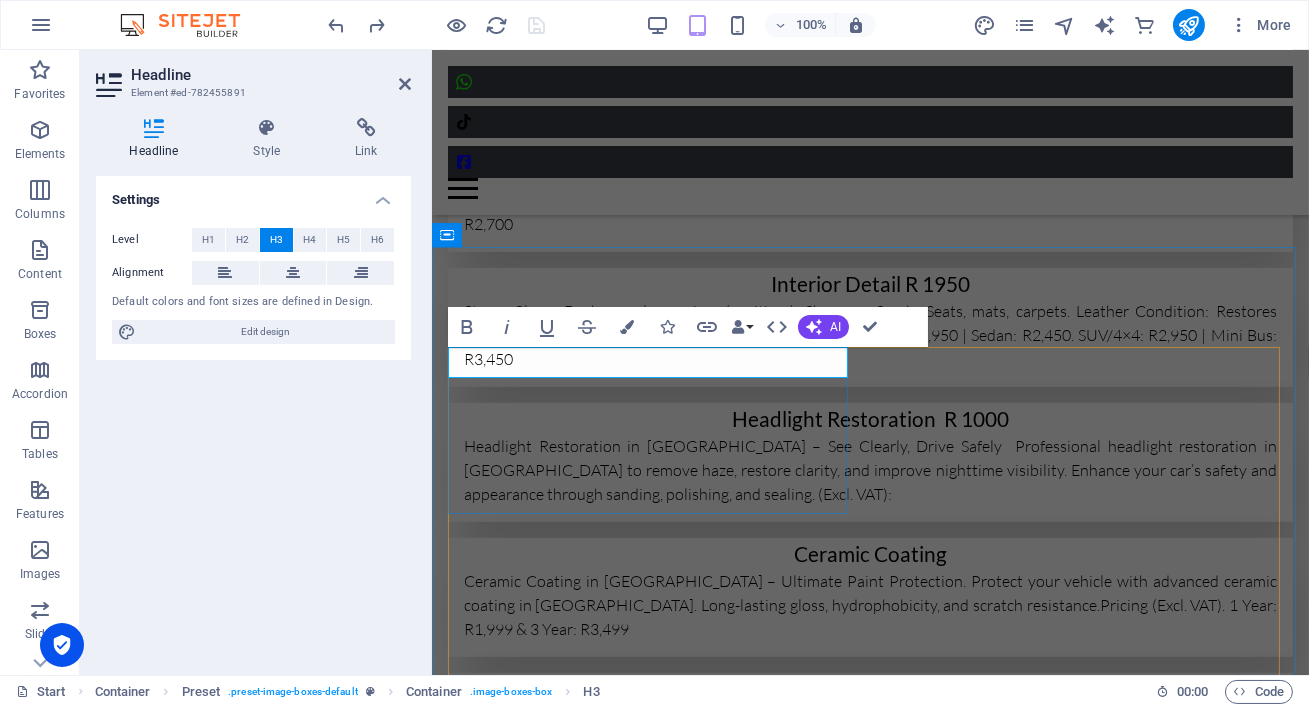 click on "Enhancement Detail R 23000" at bounding box center [869, 36] 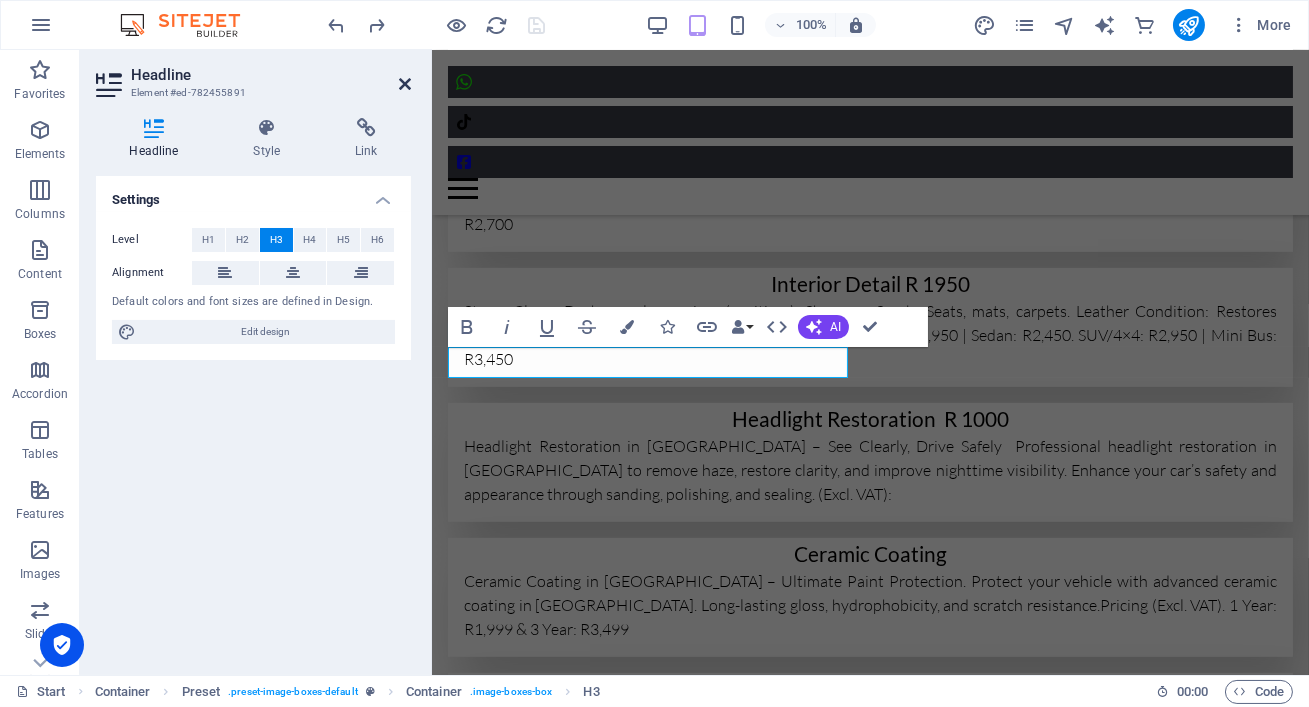 click at bounding box center (405, 84) 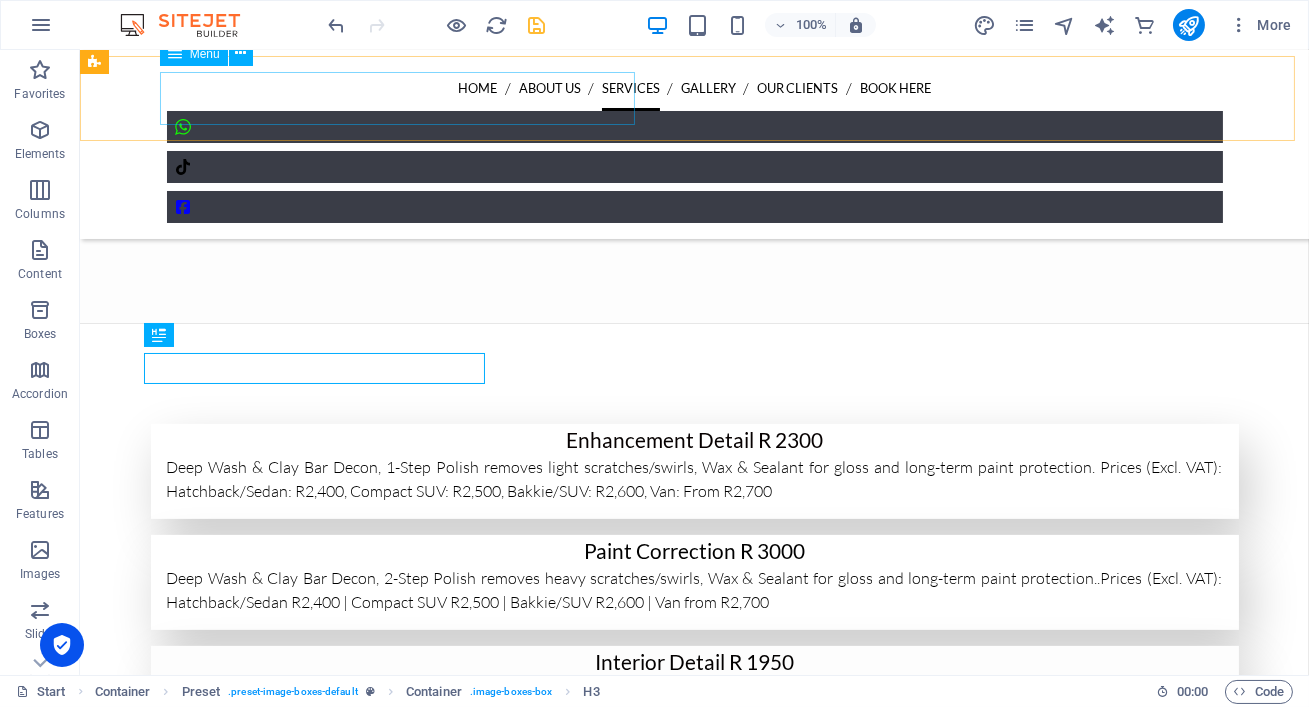 scroll, scrollTop: 1183, scrollLeft: 0, axis: vertical 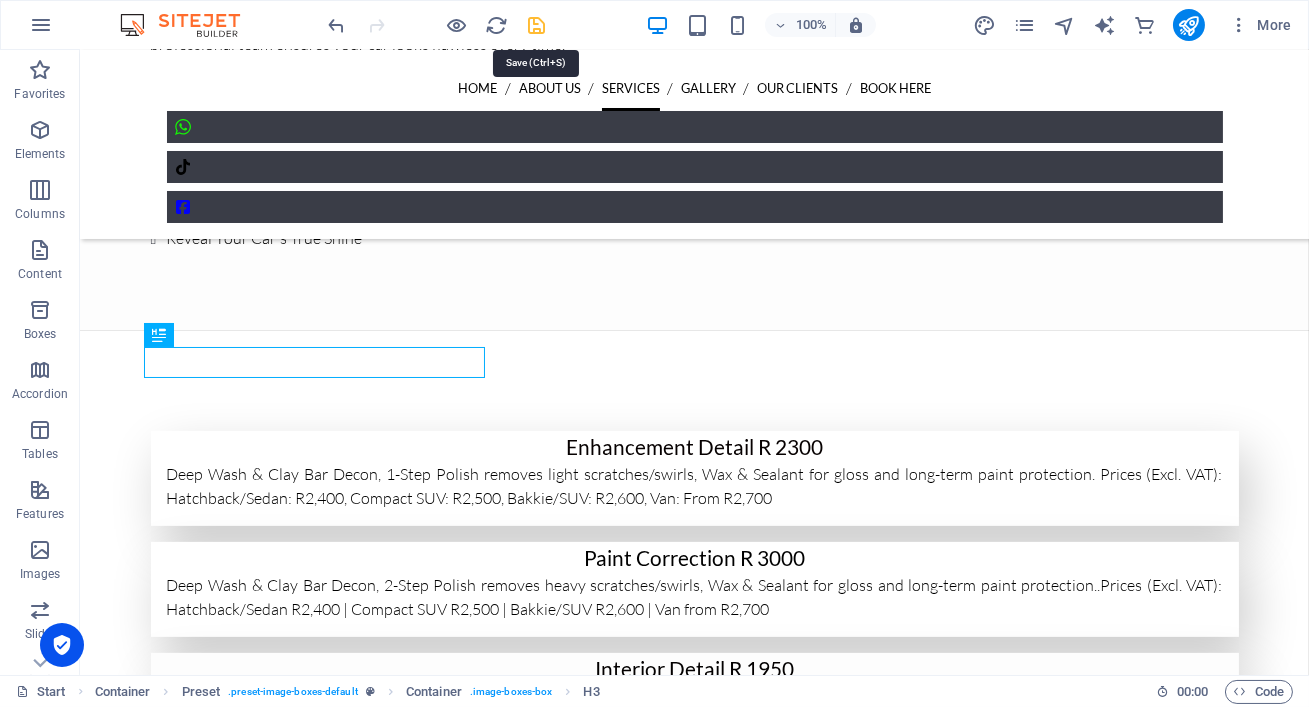 click at bounding box center [537, 25] 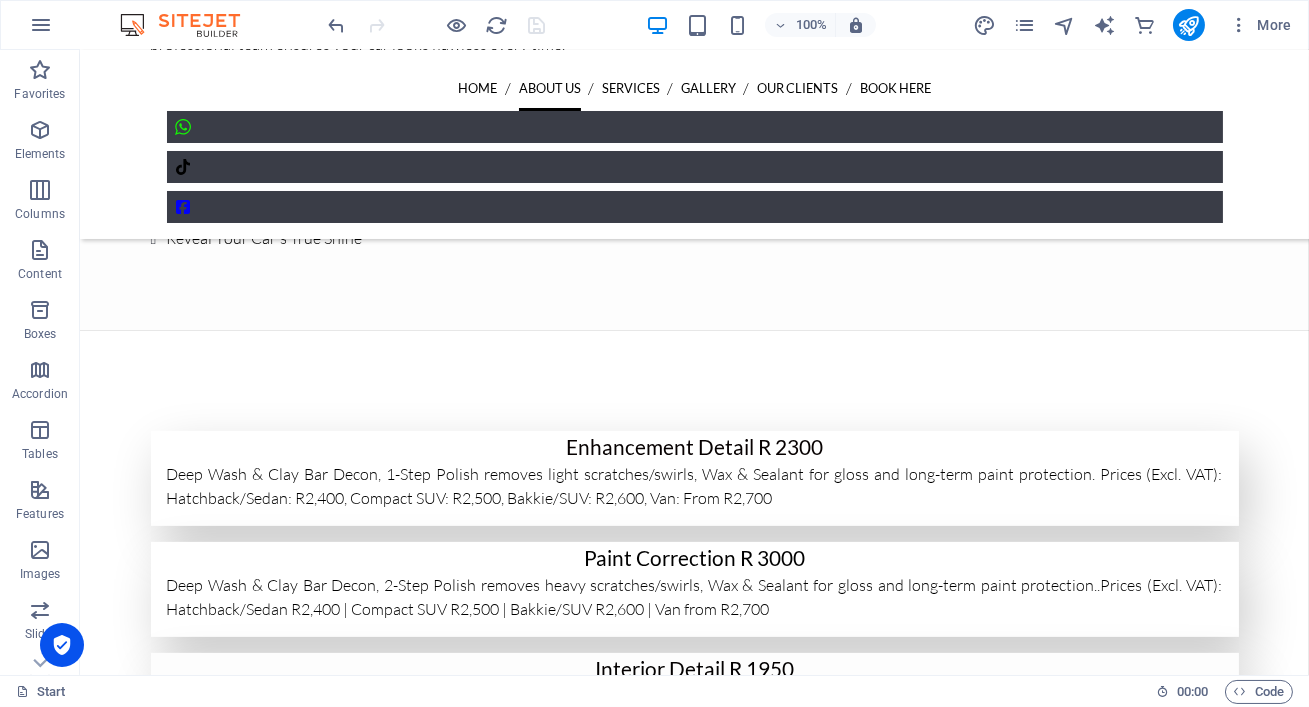 scroll, scrollTop: 410, scrollLeft: 0, axis: vertical 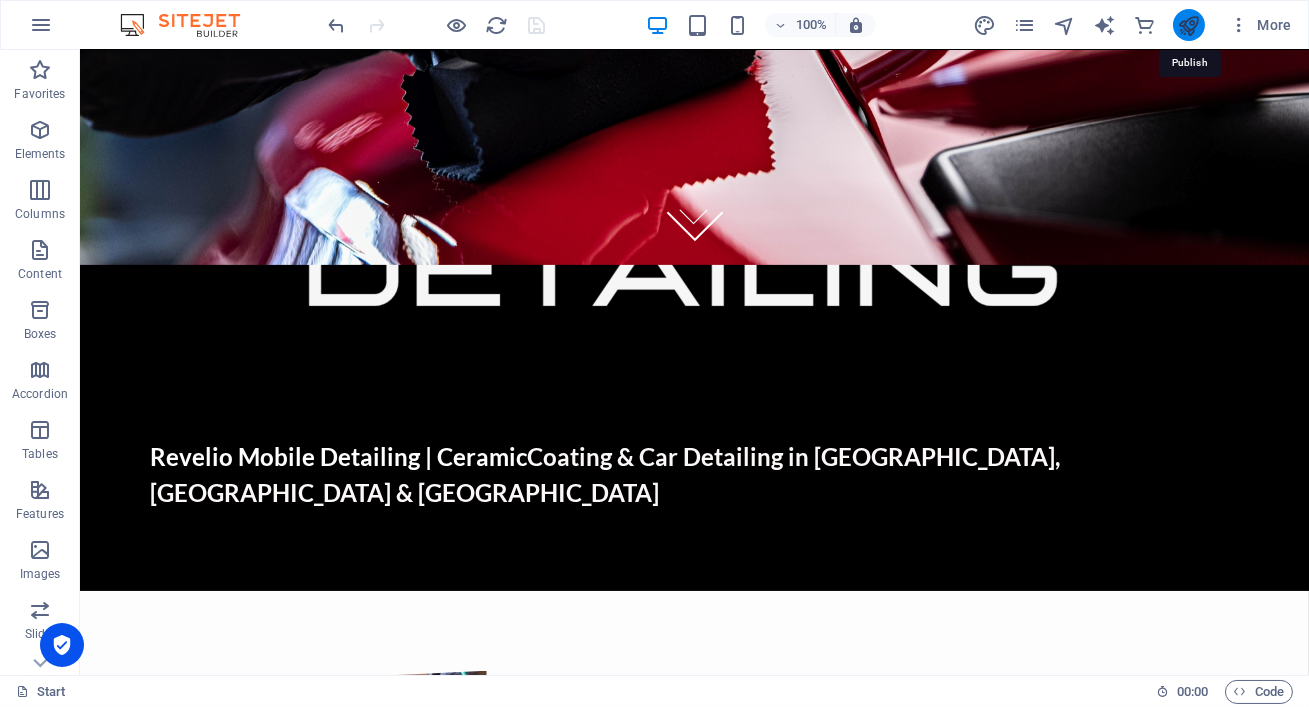 click at bounding box center [1188, 25] 